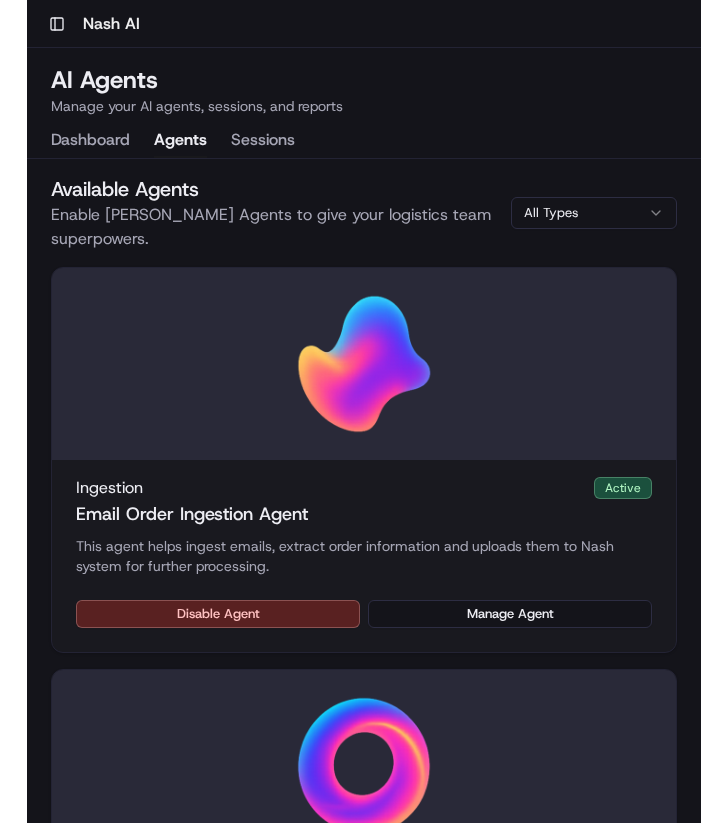 scroll, scrollTop: 0, scrollLeft: 0, axis: both 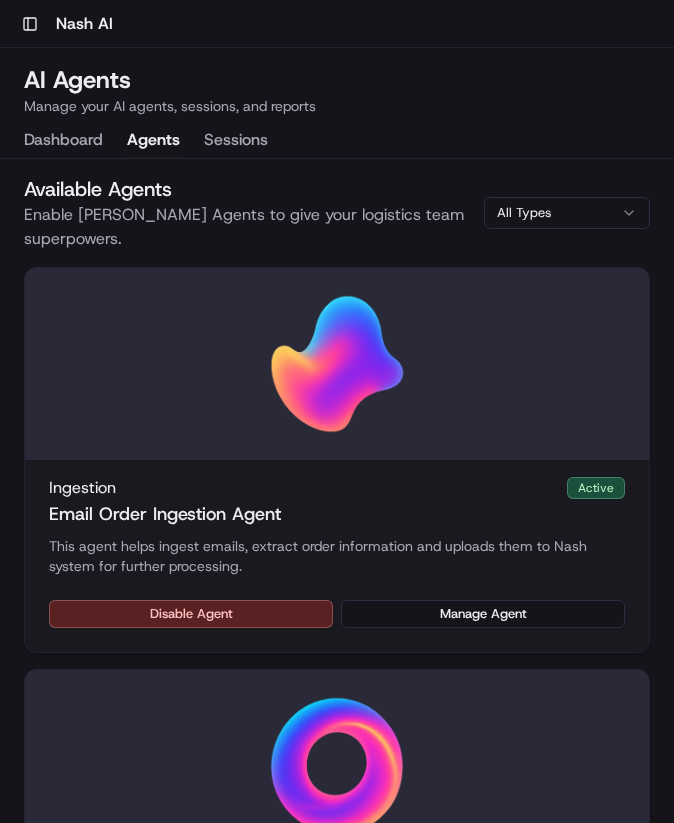 click on "Toggle Sidebar [PERSON_NAME]" at bounding box center [337, 24] 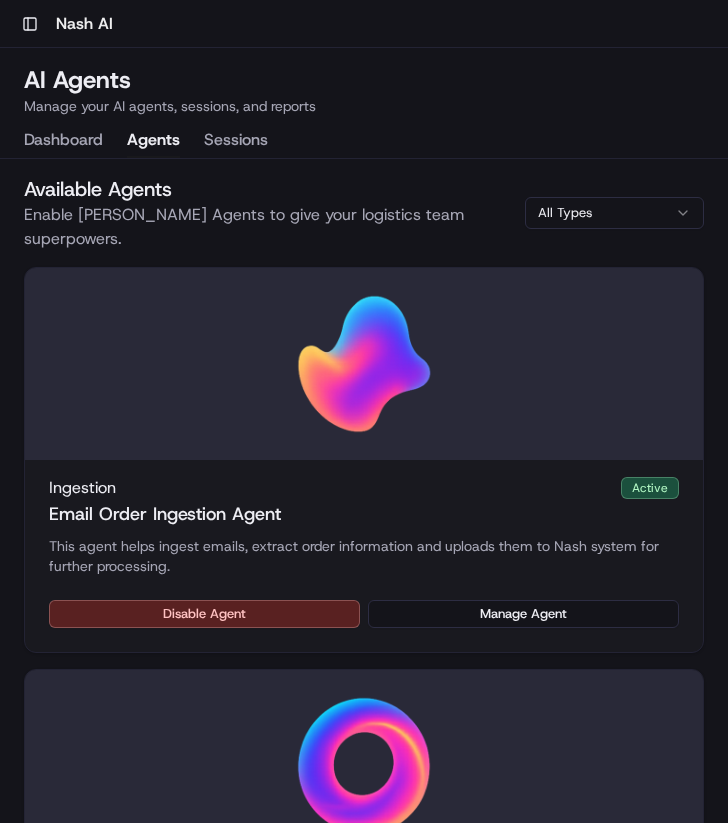 click on "Toggle Sidebar Nash AI" at bounding box center [364, 24] 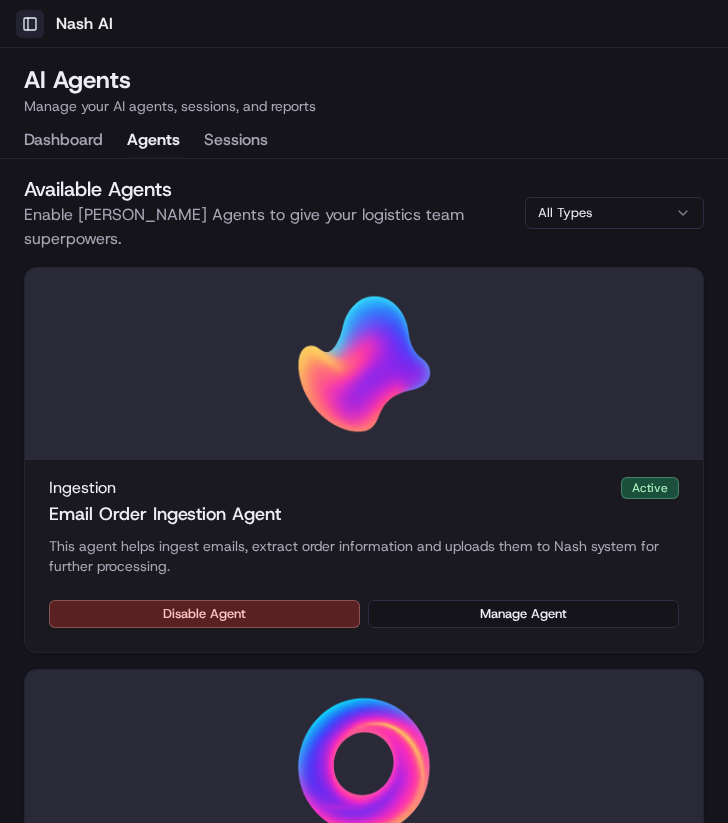 click on "Toggle Sidebar" at bounding box center (30, 24) 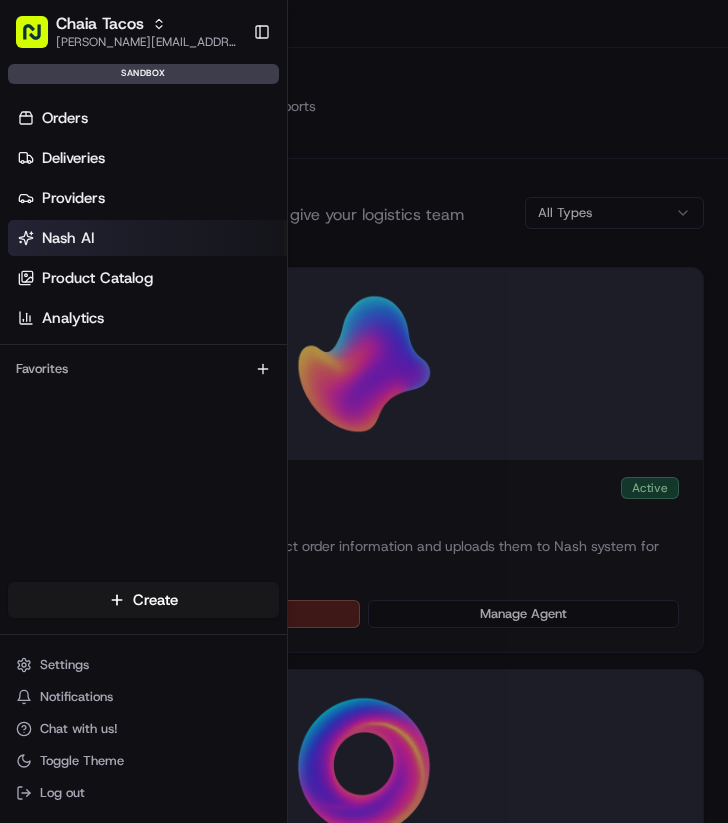 click 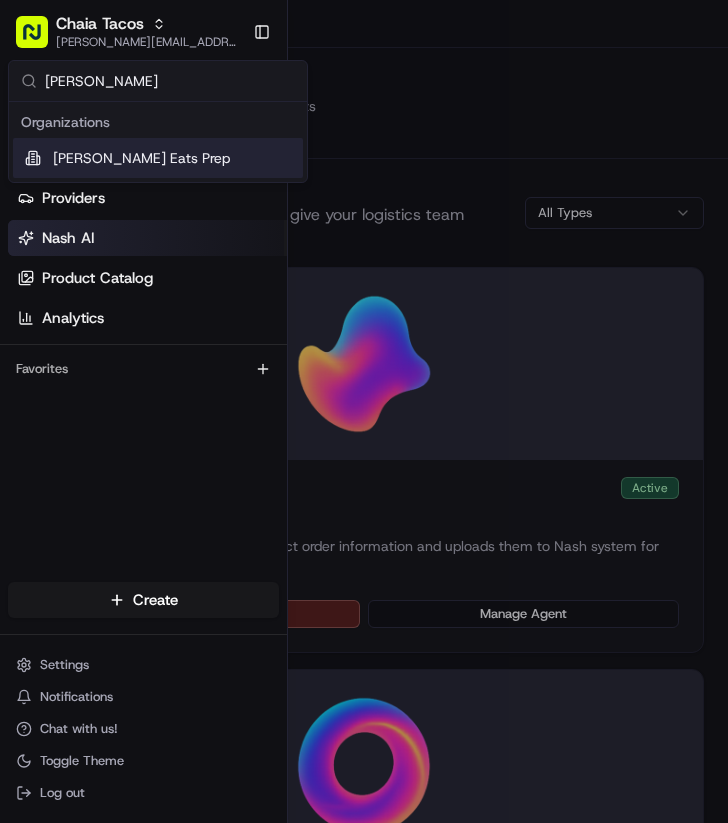 type on "ruff ea" 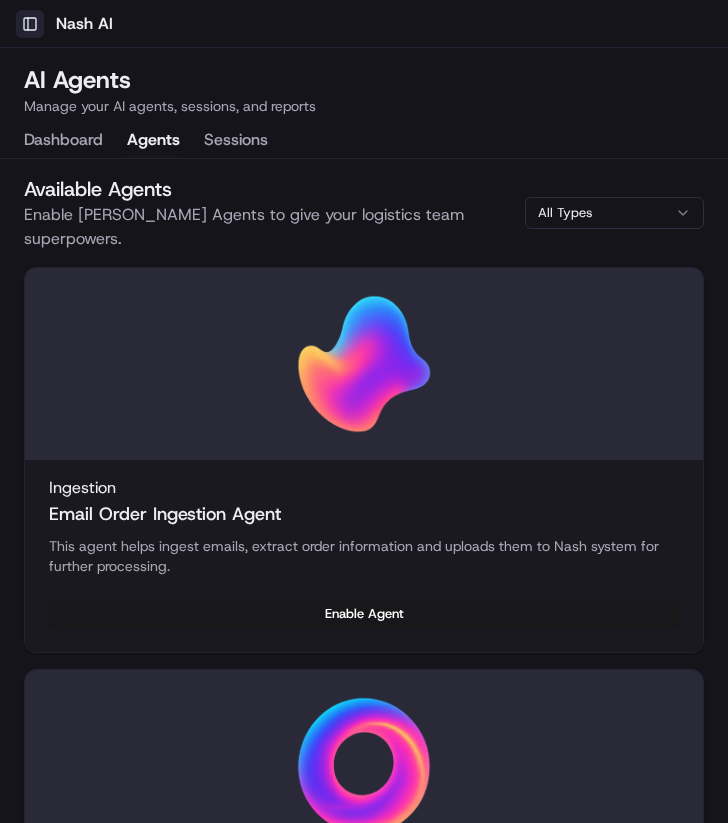 click on "Toggle Sidebar" at bounding box center [30, 24] 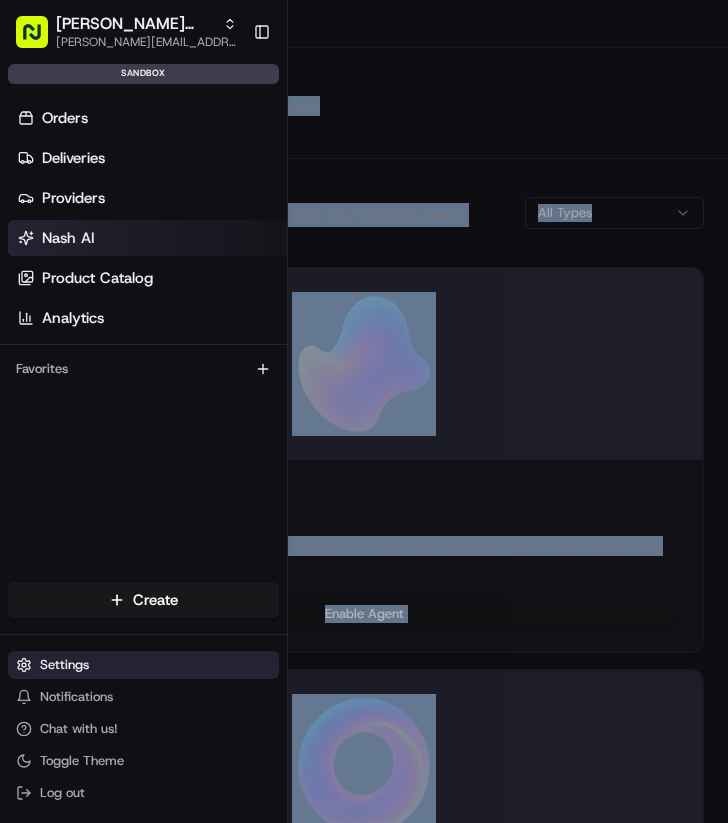 click on "Settings" at bounding box center (143, 665) 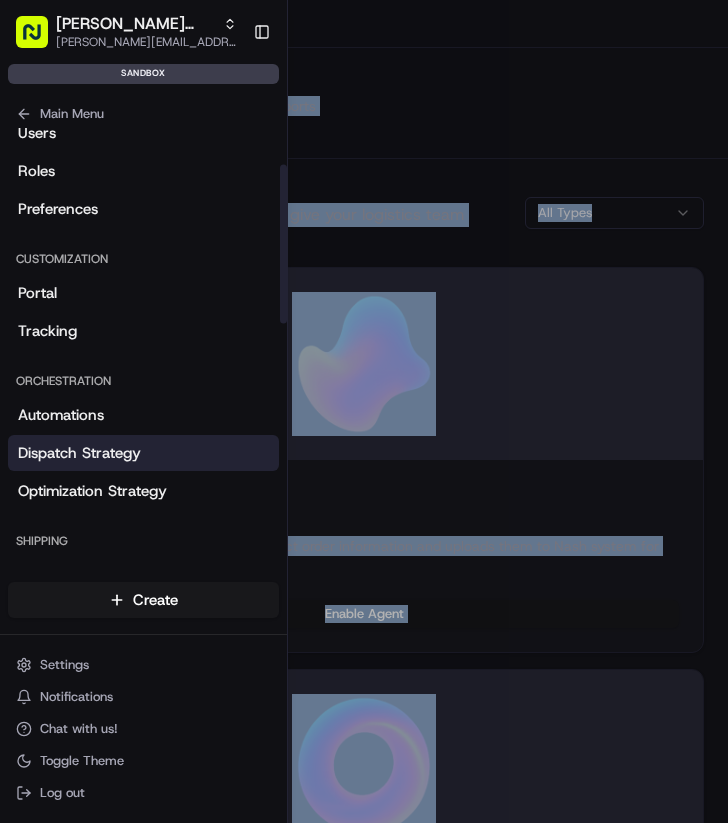 scroll, scrollTop: 98, scrollLeft: 0, axis: vertical 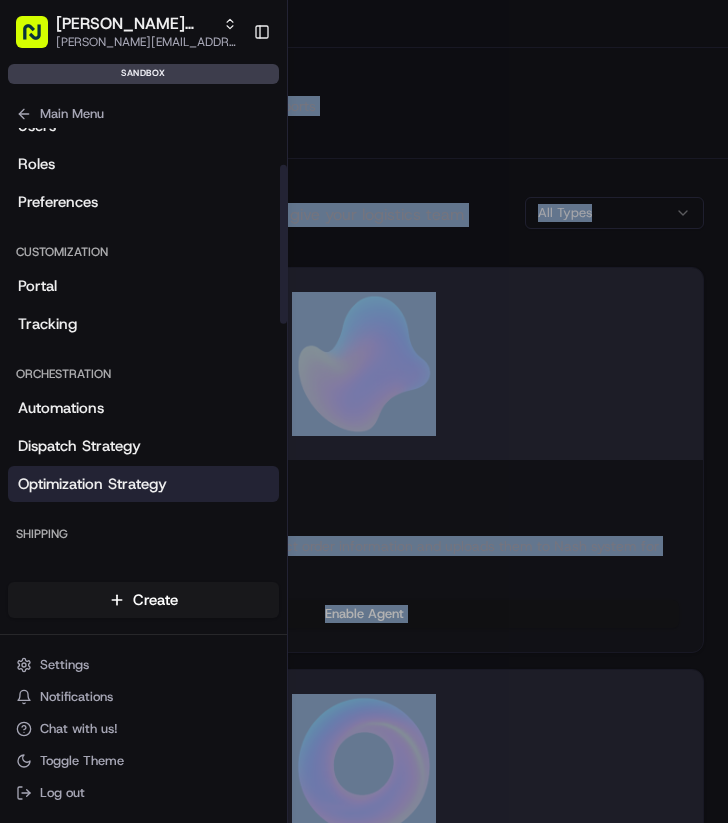 click on "Optimization Strategy" at bounding box center (92, 484) 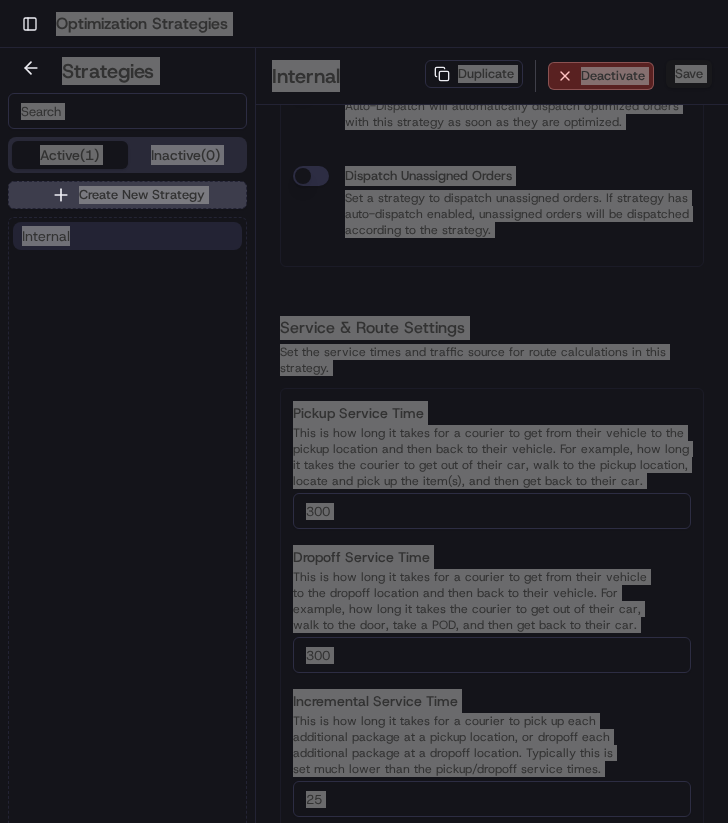 scroll, scrollTop: 1314, scrollLeft: 0, axis: vertical 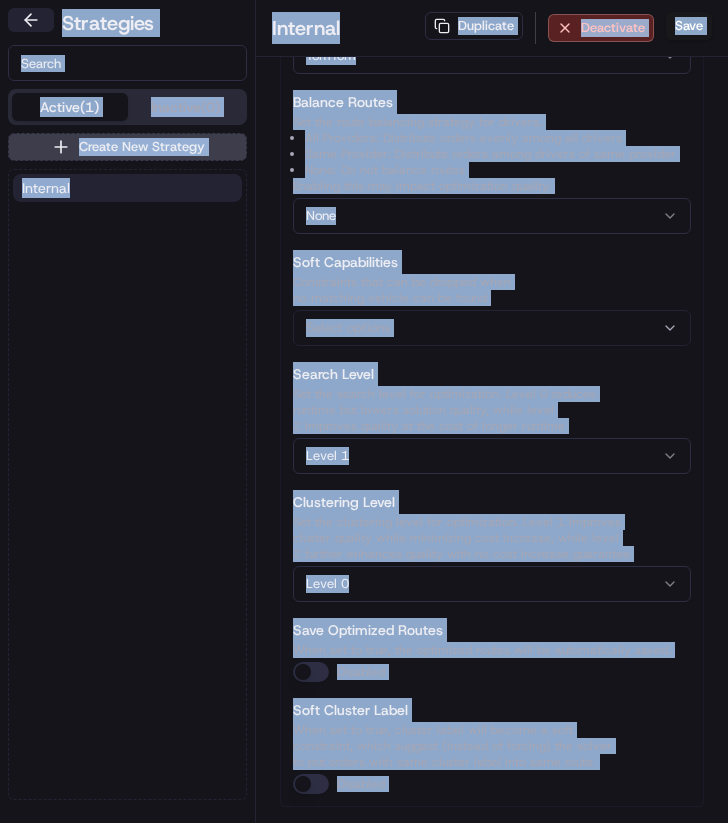click at bounding box center [31, 20] 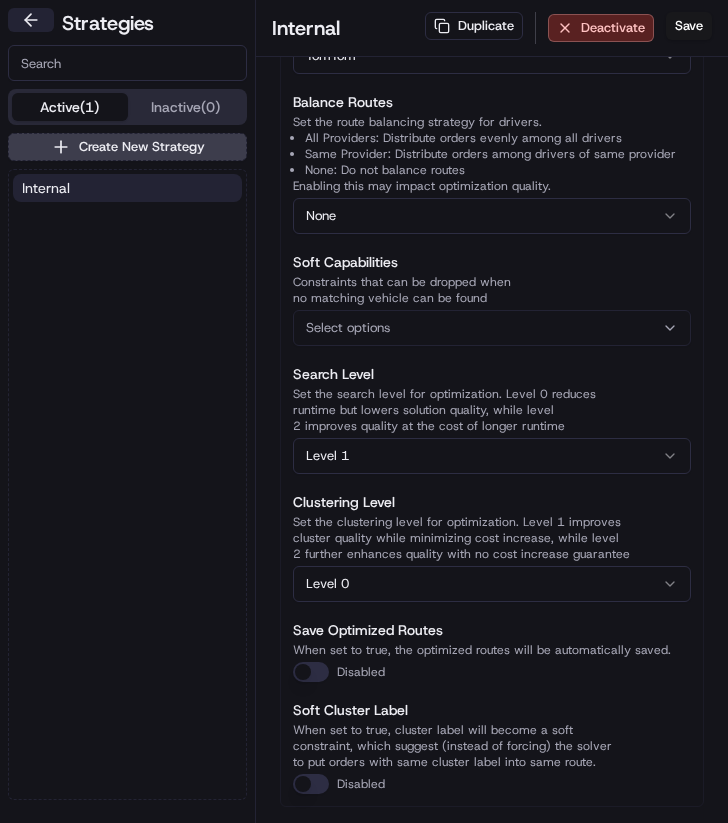 scroll, scrollTop: 0, scrollLeft: 0, axis: both 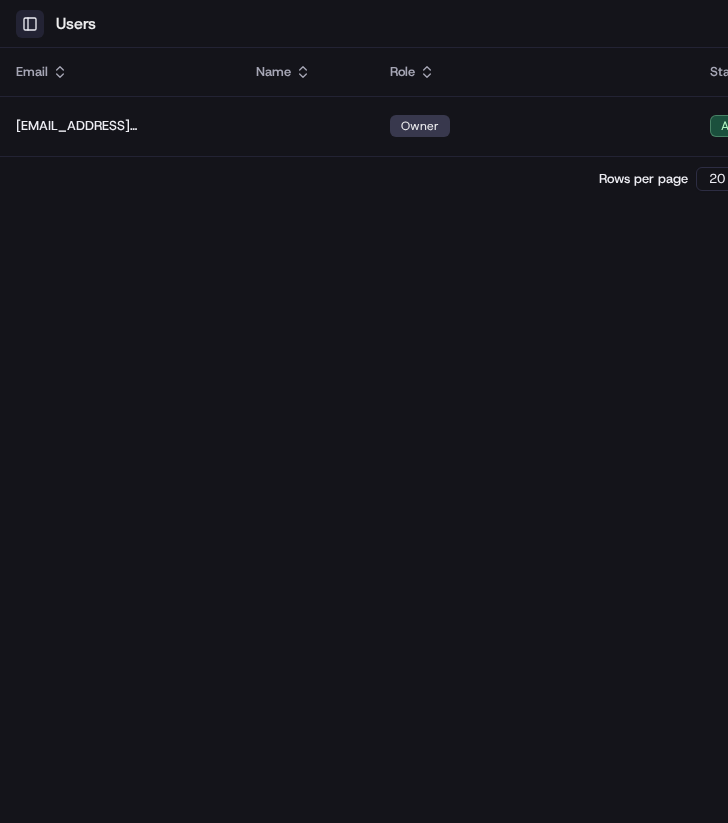 click on "Toggle Sidebar" at bounding box center [30, 24] 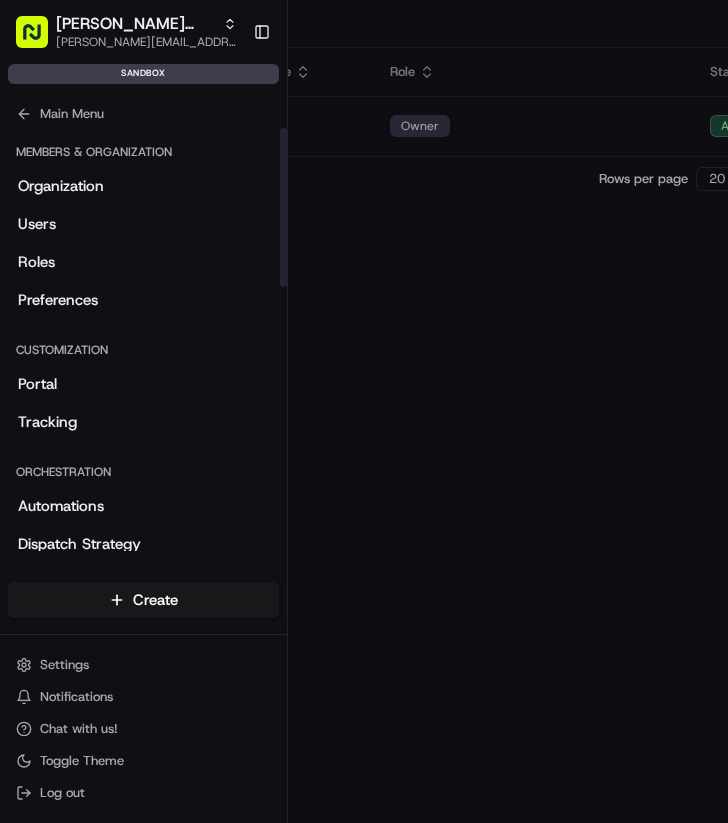 scroll, scrollTop: 0, scrollLeft: 0, axis: both 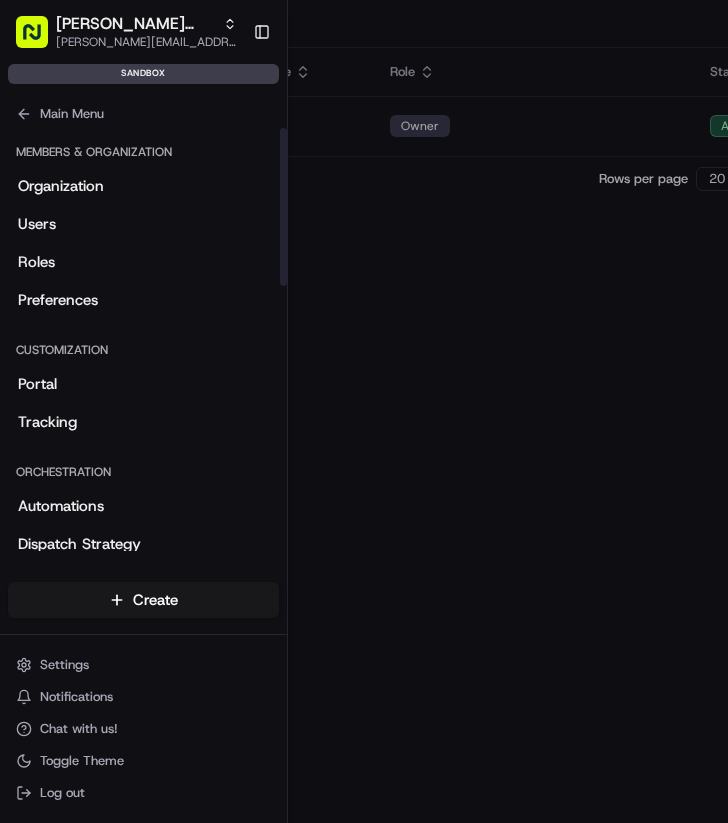 click at bounding box center (364, 411) 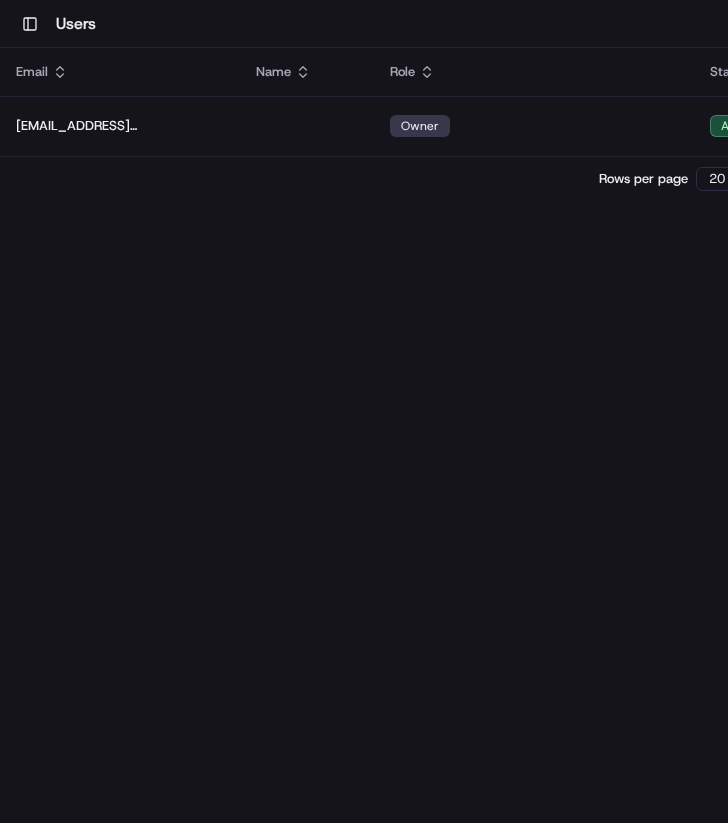 click on "Toggle Sidebar Users" at bounding box center (364, 24) 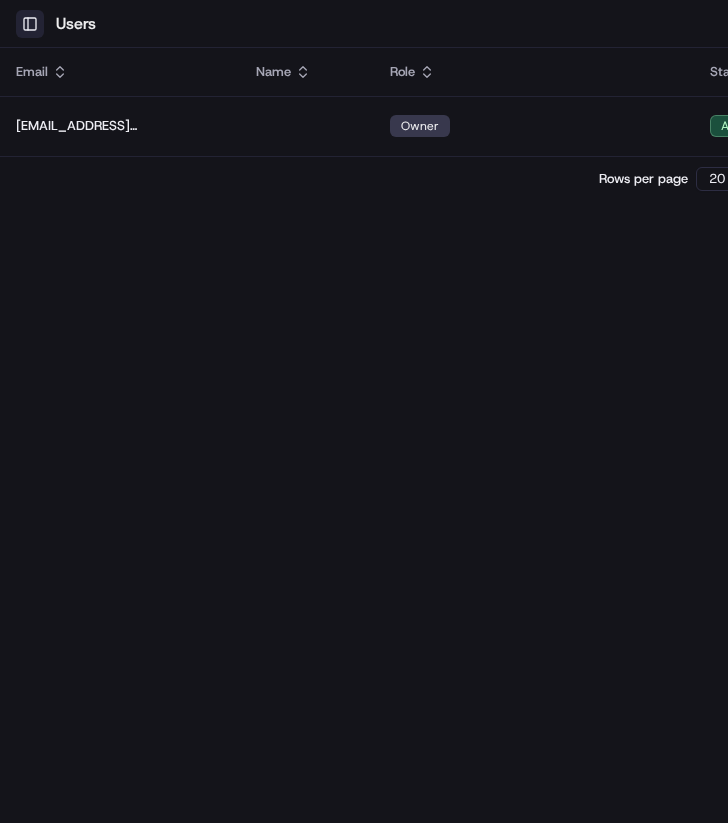 click on "Toggle Sidebar" at bounding box center (30, 24) 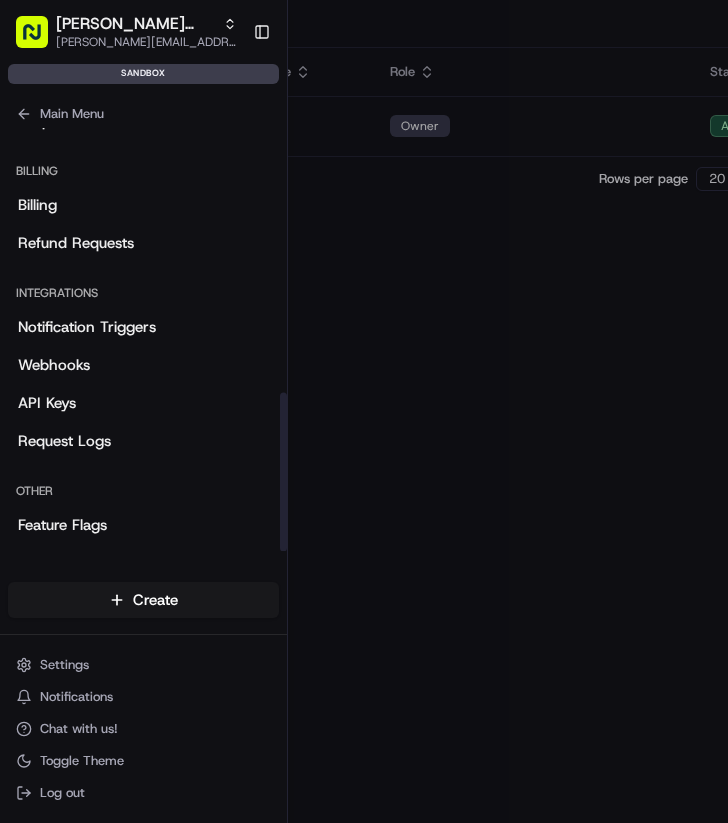 scroll, scrollTop: 705, scrollLeft: 0, axis: vertical 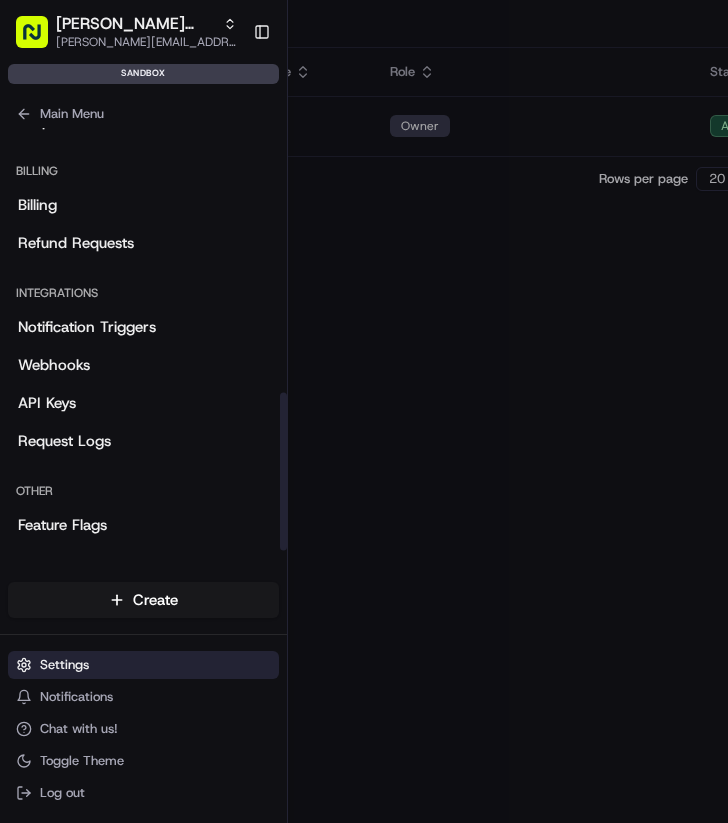 click on "Settings" at bounding box center (143, 665) 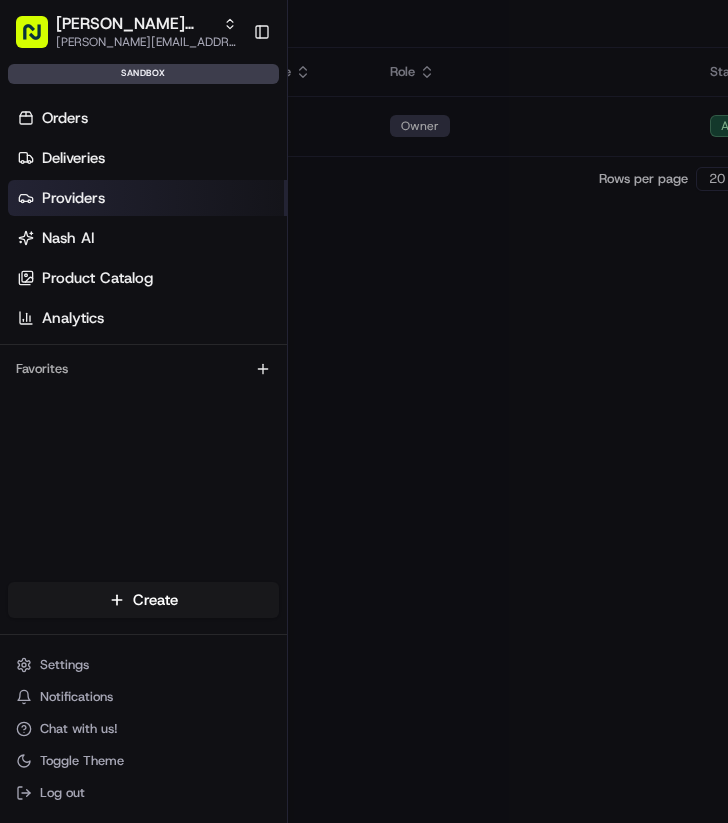 click on "Providers" at bounding box center (147, 198) 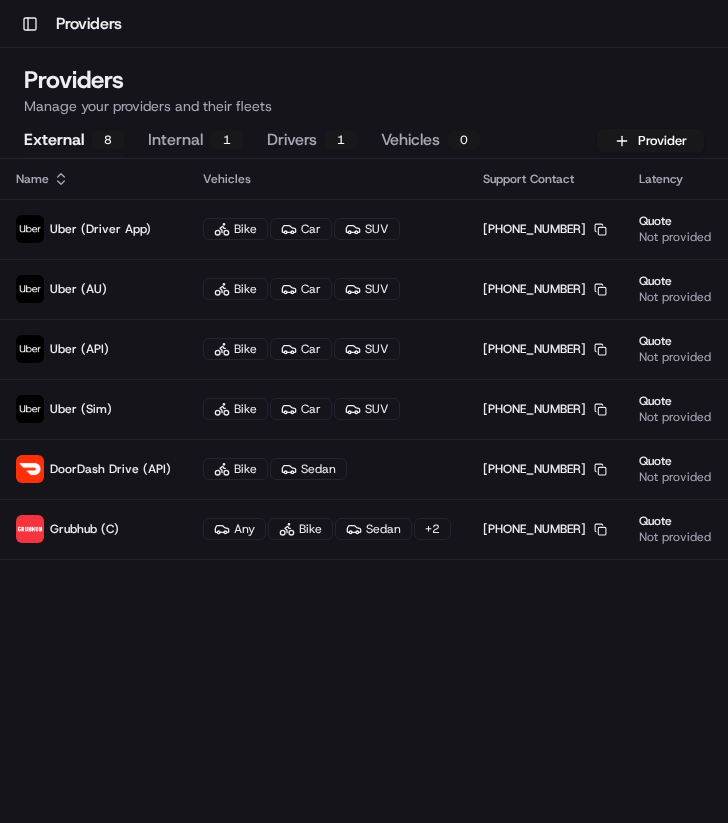 click on "Internal 1" at bounding box center (195, 141) 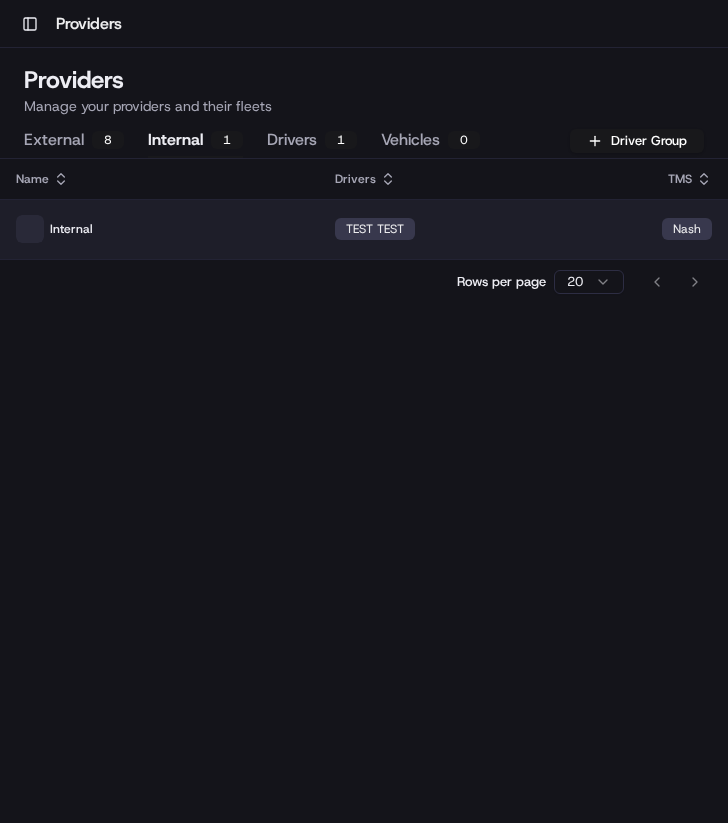 click on "Internal" at bounding box center [159, 229] 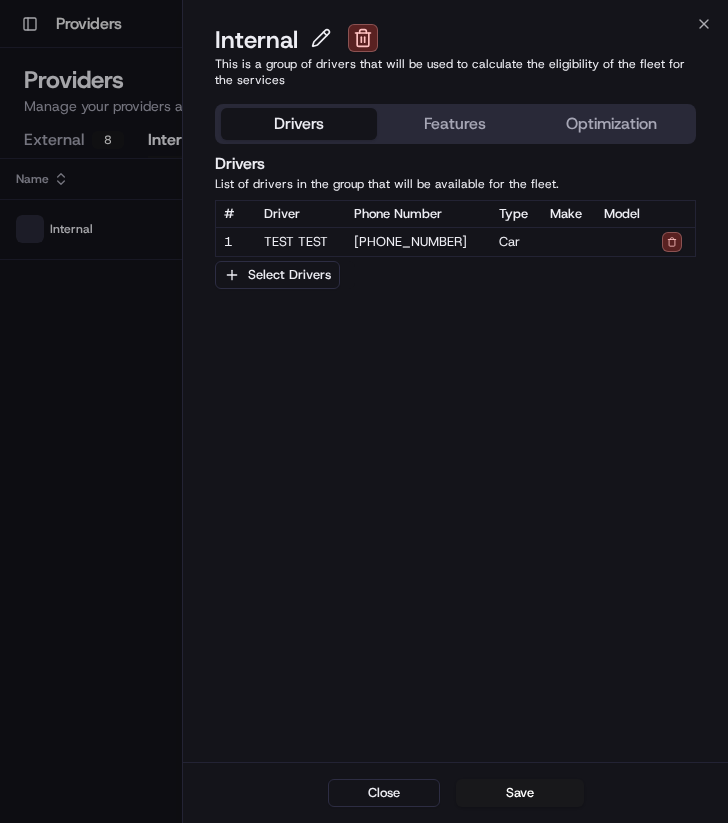 click on "Features" at bounding box center (455, 124) 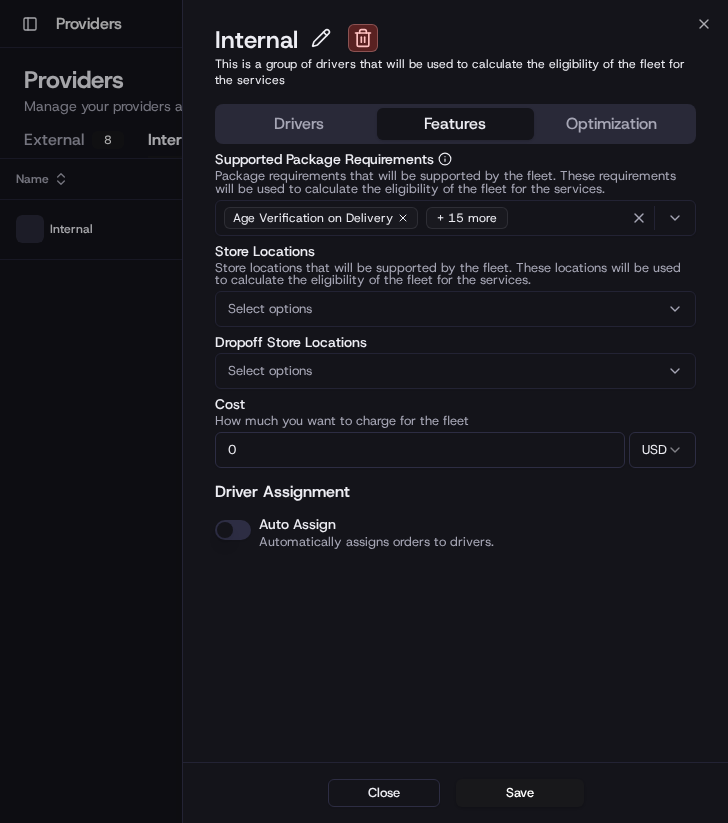 click on "Optimization" at bounding box center (612, 124) 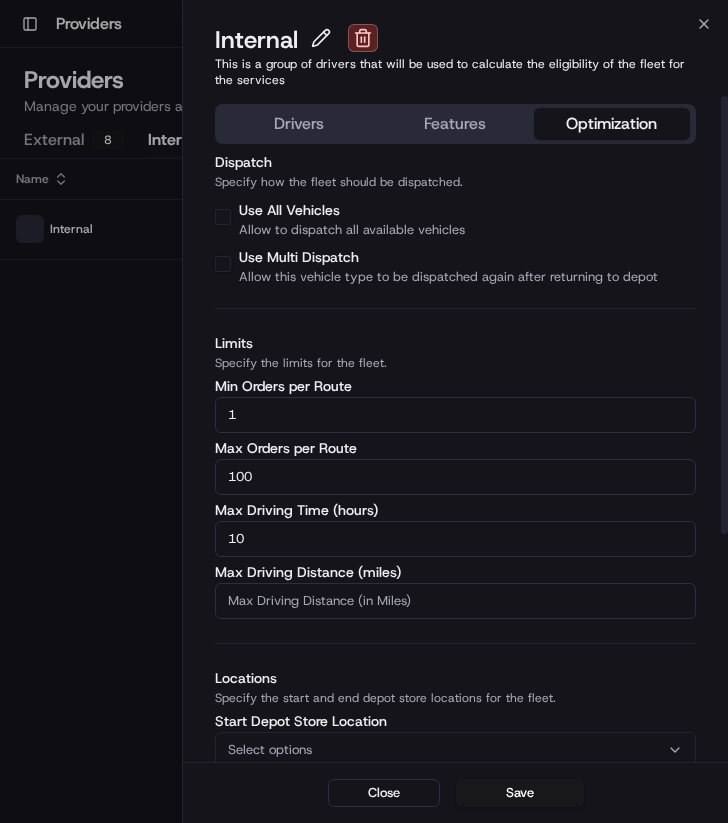 scroll, scrollTop: 0, scrollLeft: 0, axis: both 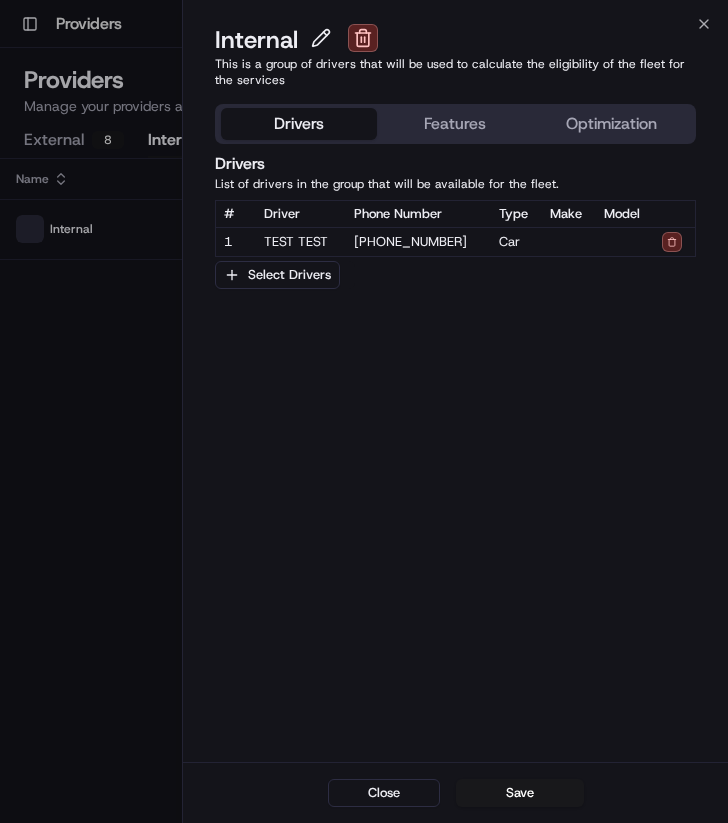 click on "Features" at bounding box center (455, 124) 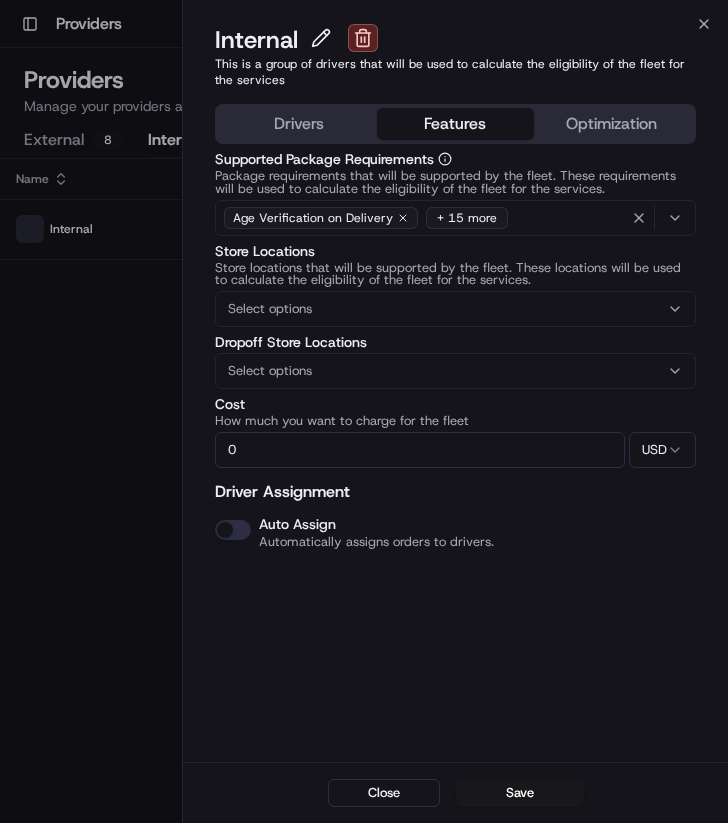click on "Optimization" at bounding box center (612, 124) 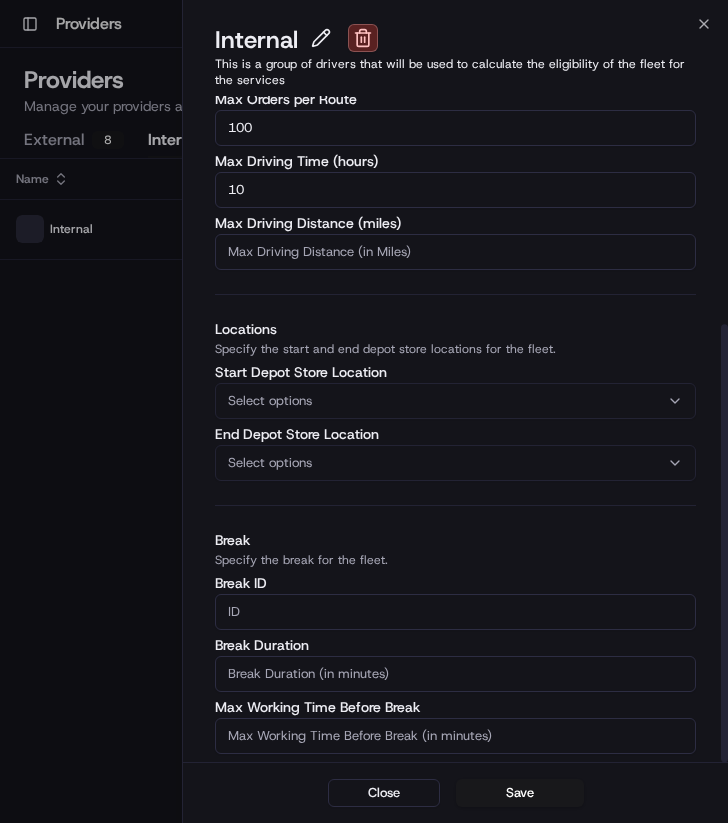 scroll, scrollTop: 347, scrollLeft: 0, axis: vertical 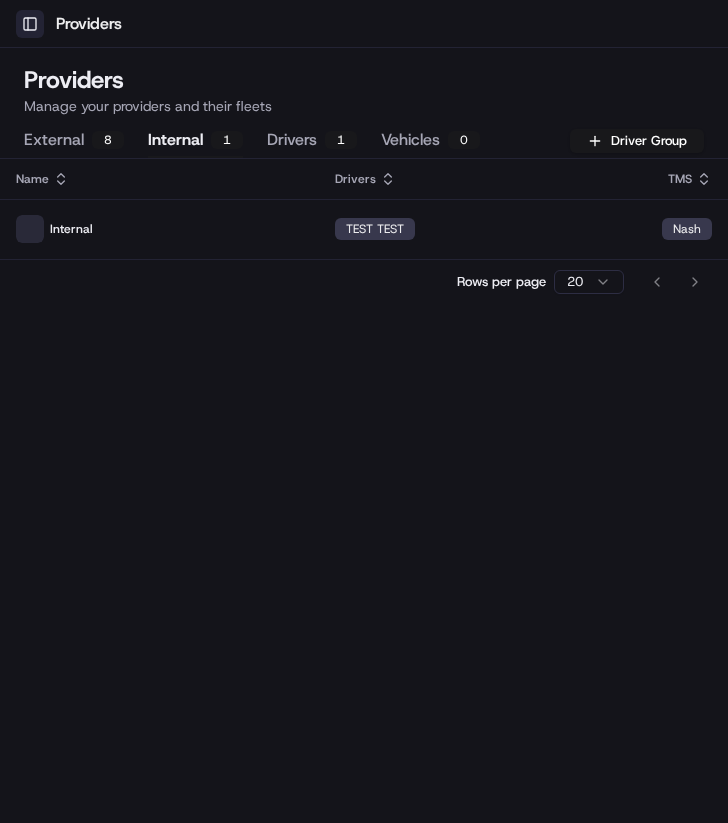 click on "Toggle Sidebar" at bounding box center [30, 24] 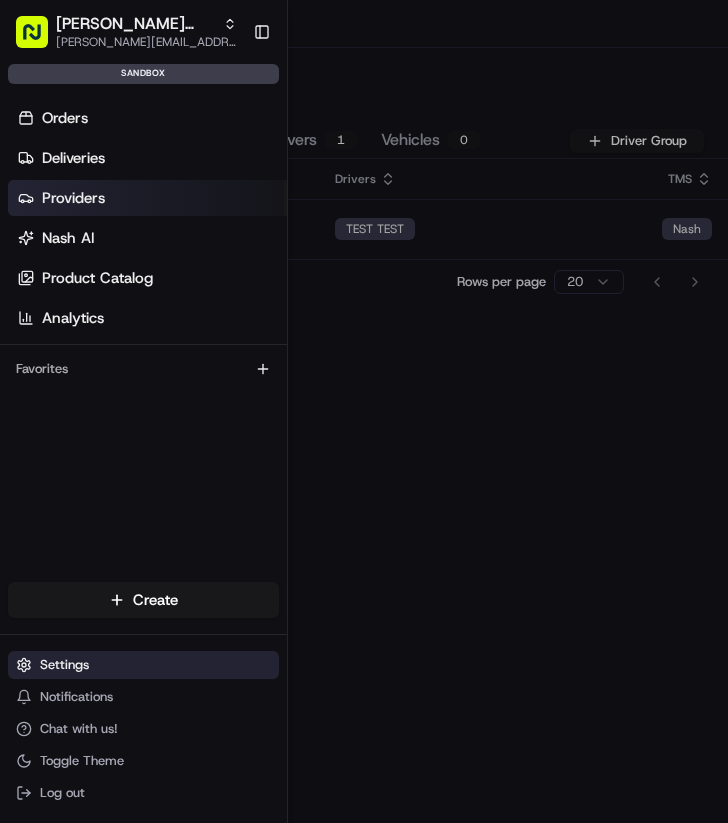click on "Settings" at bounding box center (143, 665) 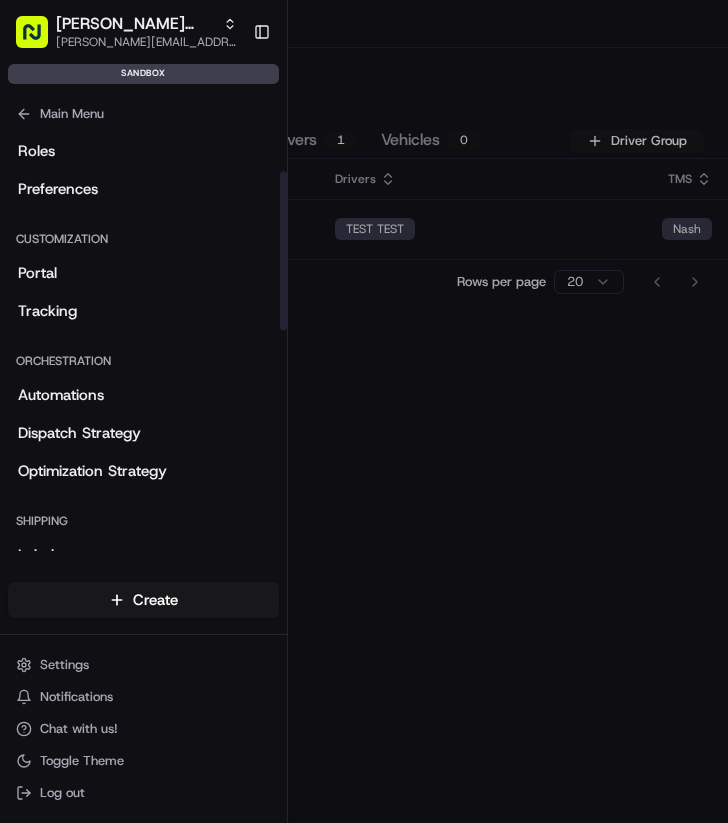 scroll, scrollTop: 116, scrollLeft: 0, axis: vertical 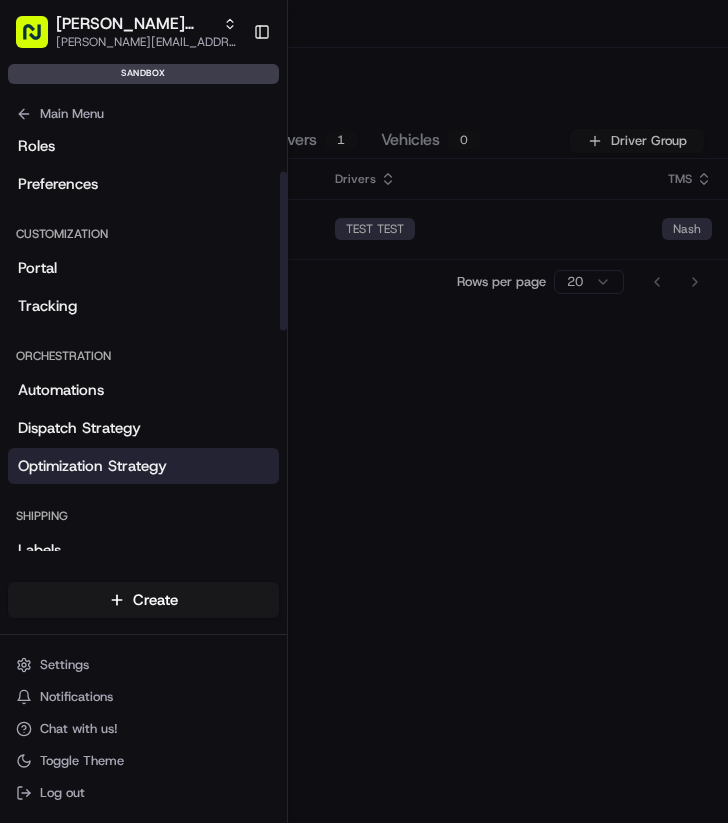 click on "Optimization Strategy" at bounding box center (92, 466) 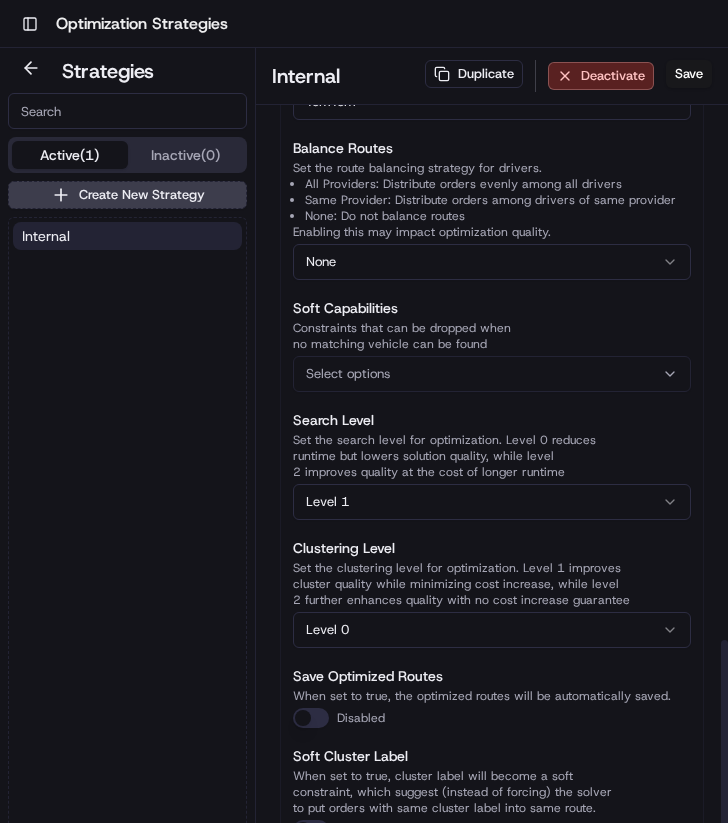 scroll, scrollTop: 2108, scrollLeft: 0, axis: vertical 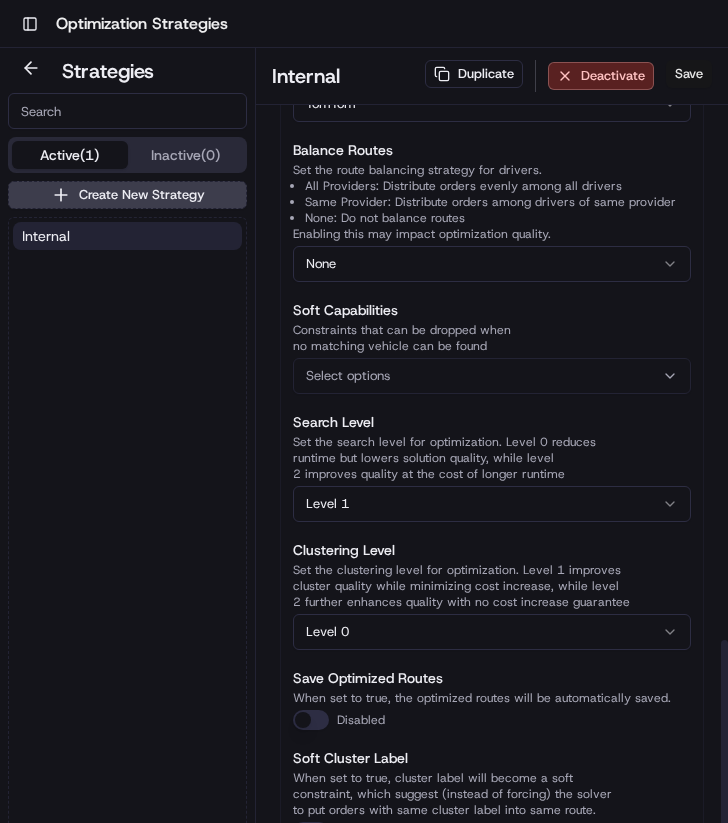 click on "Save" at bounding box center (689, 74) 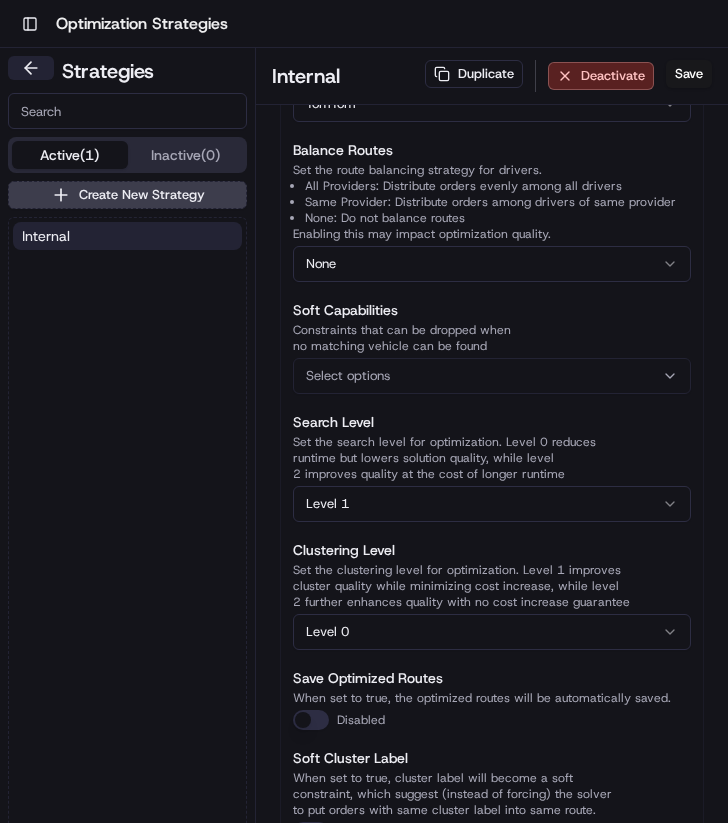 click at bounding box center [31, 68] 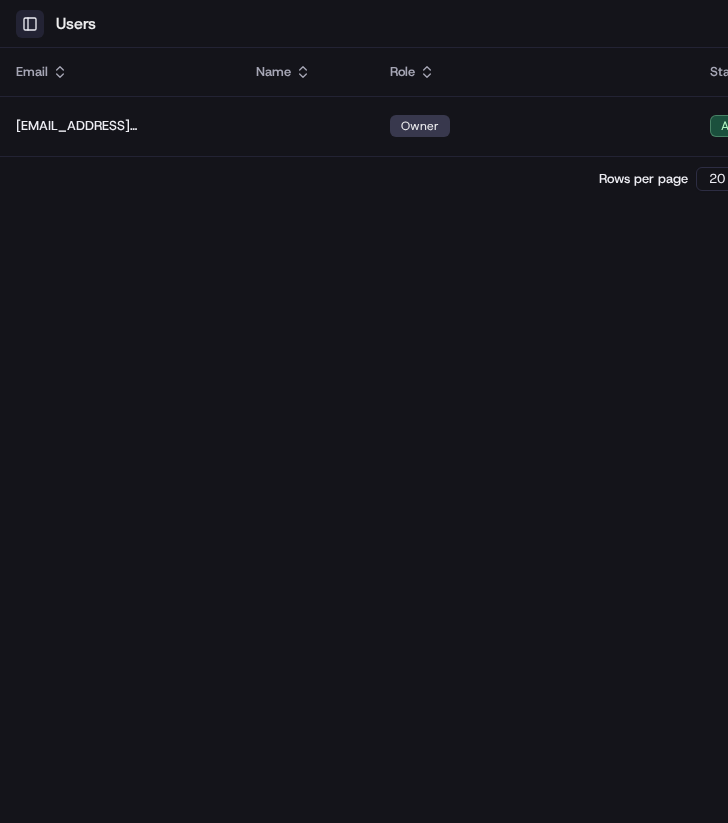 click on "Toggle Sidebar" at bounding box center [30, 24] 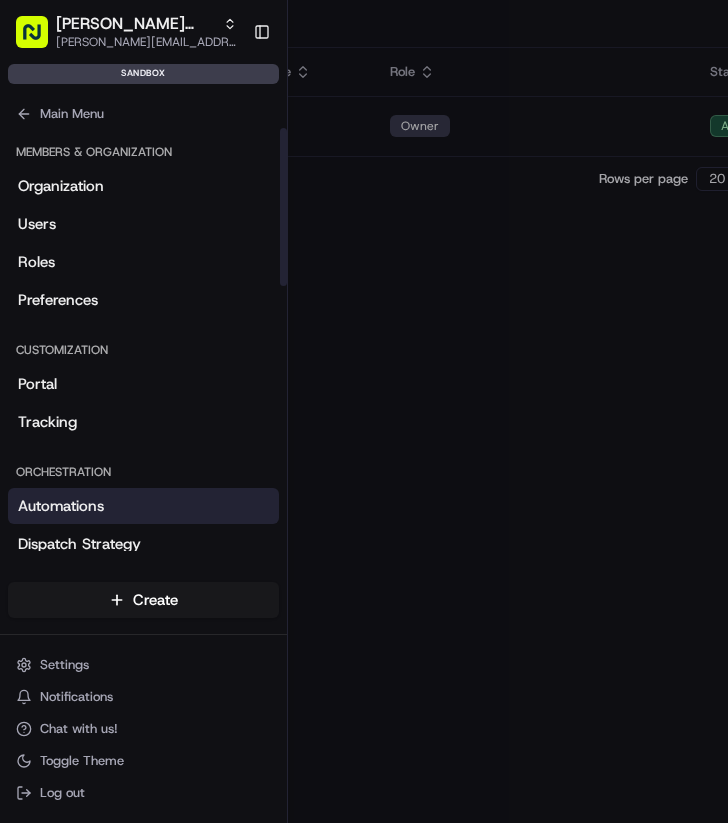 click on "Automations" at bounding box center (143, 506) 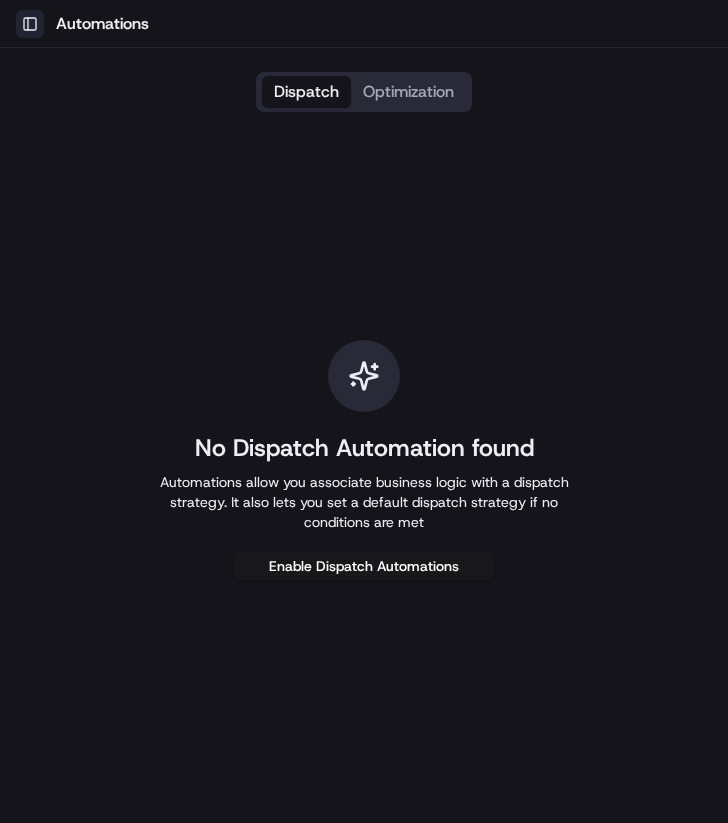 click on "Toggle Sidebar" at bounding box center (30, 24) 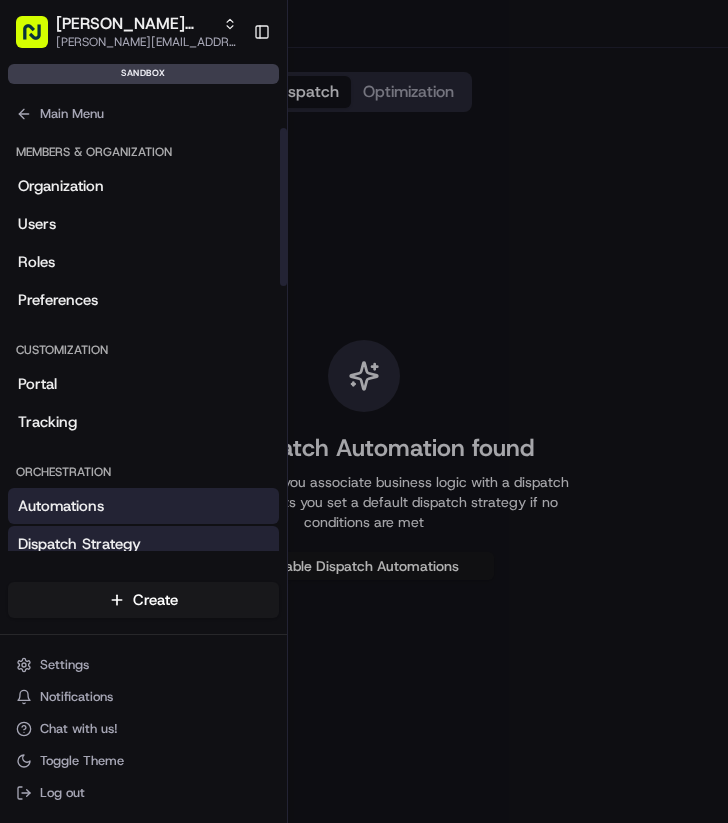 click on "Dispatch Strategy" at bounding box center [79, 544] 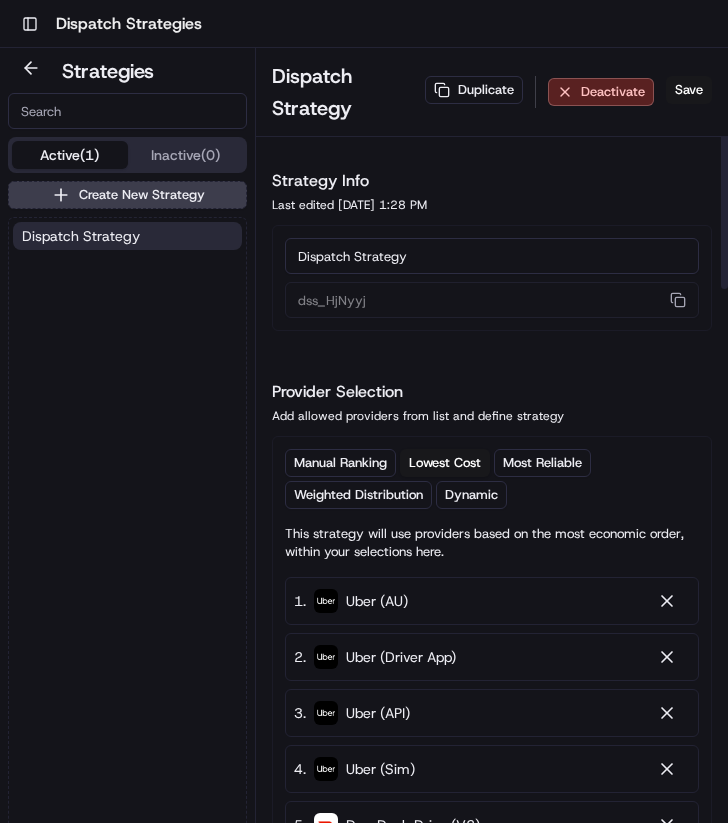 scroll, scrollTop: 0, scrollLeft: 0, axis: both 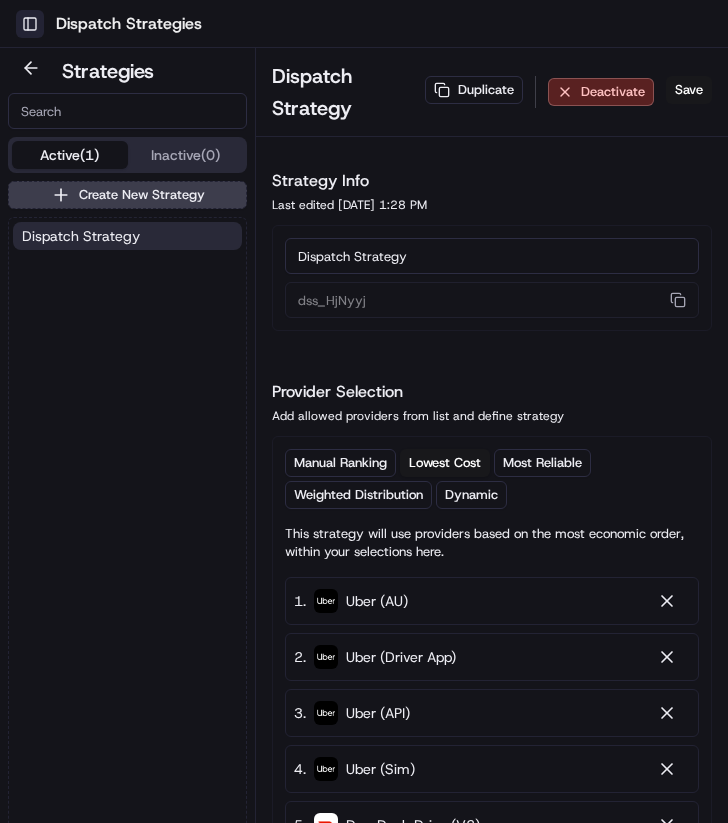 click on "Toggle Sidebar" at bounding box center [30, 24] 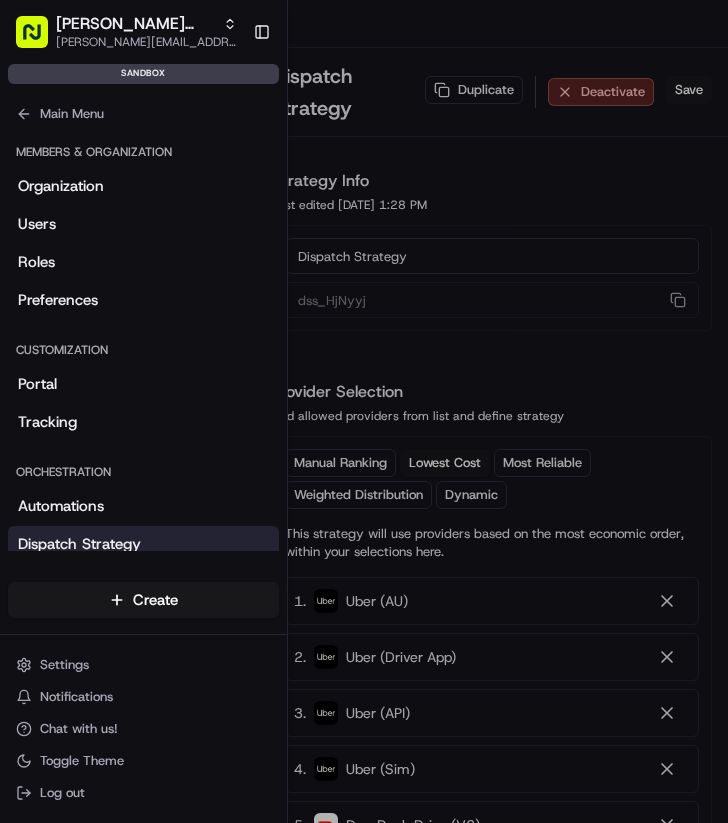 click at bounding box center (364, 411) 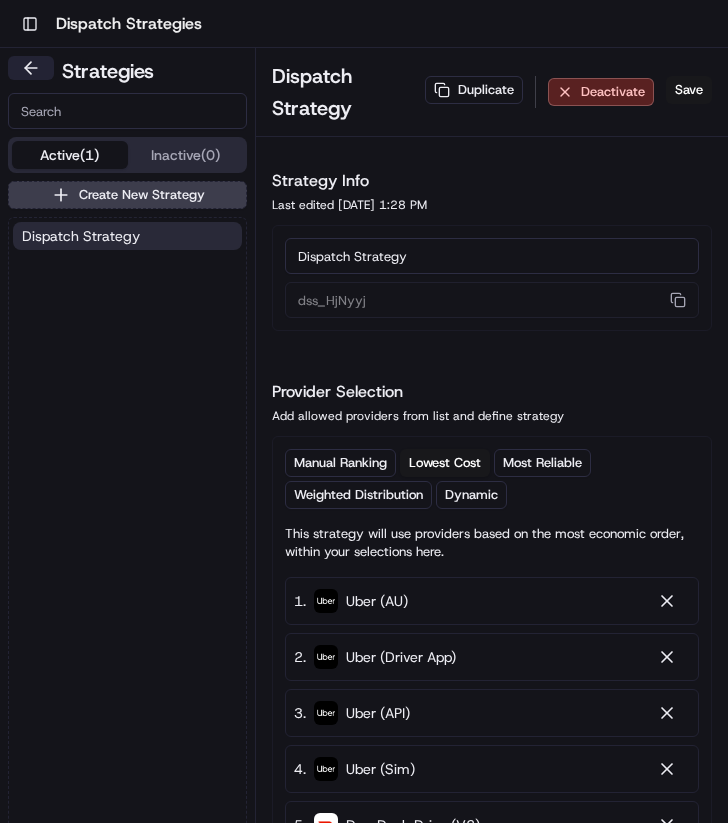 click at bounding box center [31, 68] 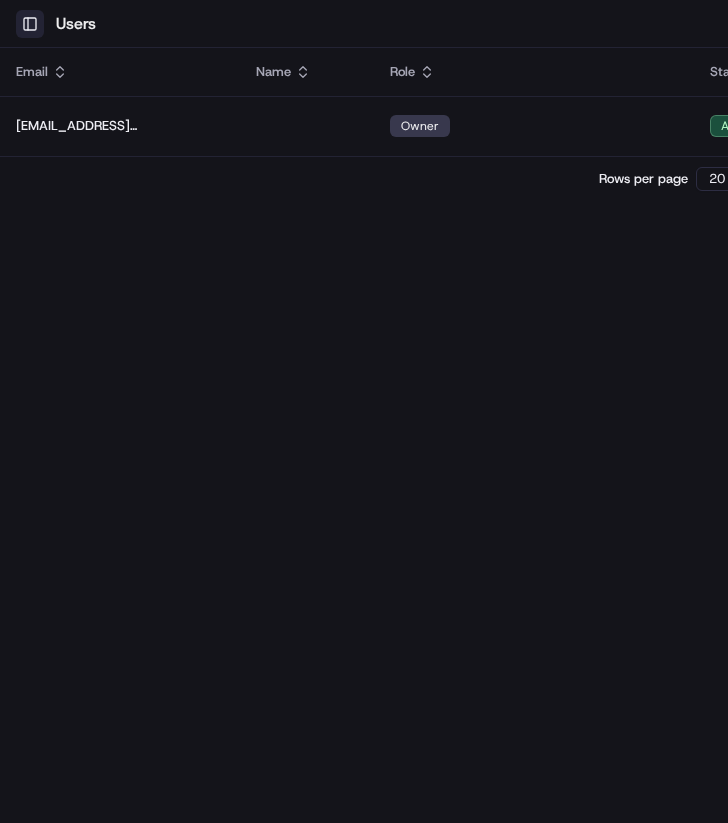 click on "Toggle Sidebar" at bounding box center [30, 24] 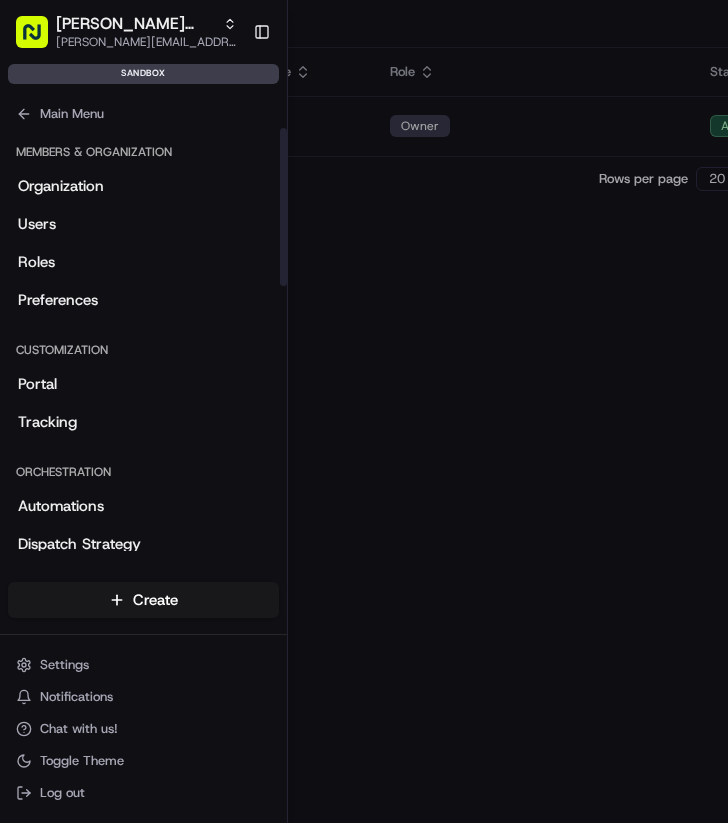 click on "Members & Organization Organization Users Roles Preferences" at bounding box center [143, 227] 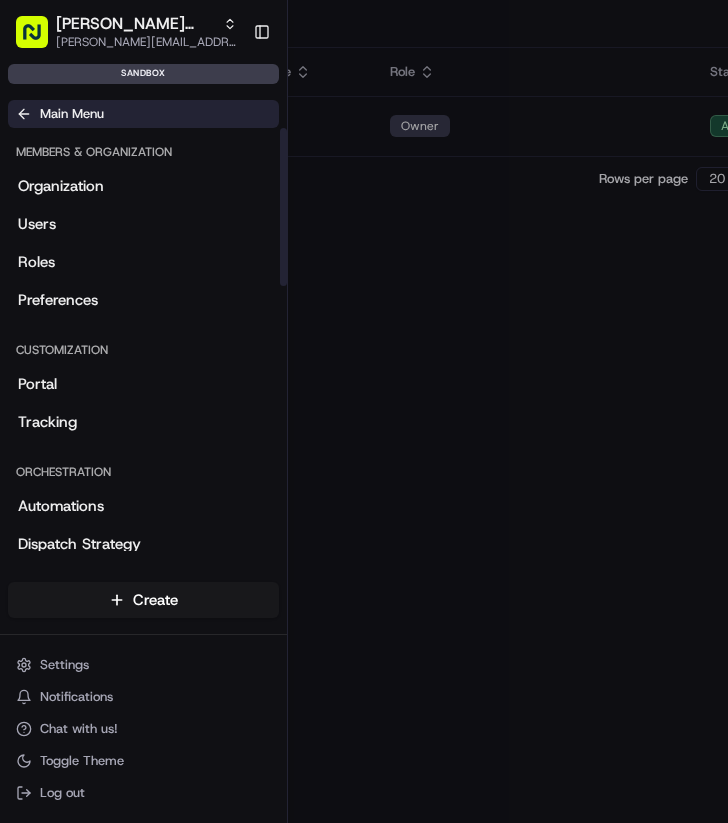 click on "Main Menu" at bounding box center [72, 114] 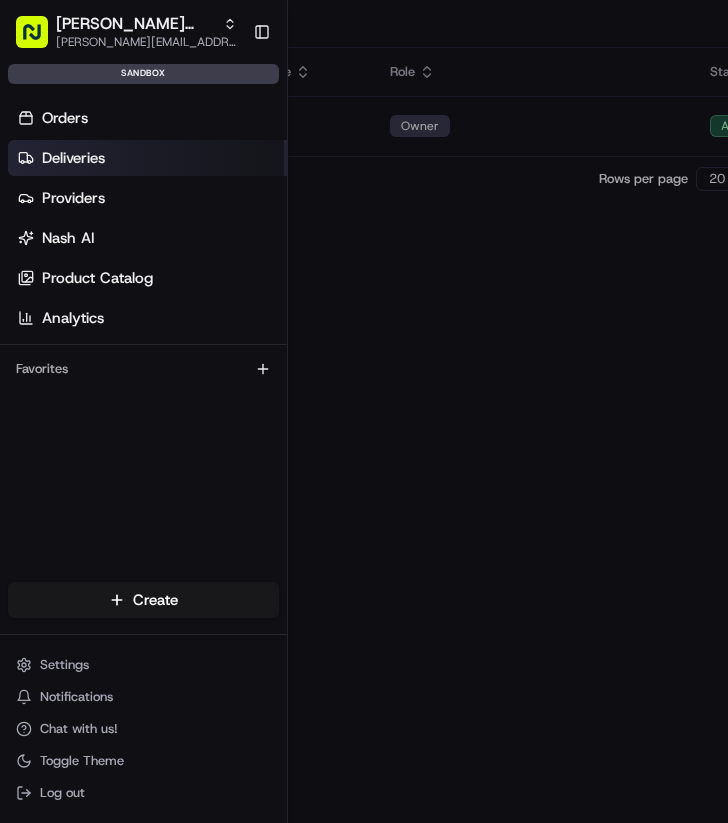 click on "Deliveries" at bounding box center (73, 158) 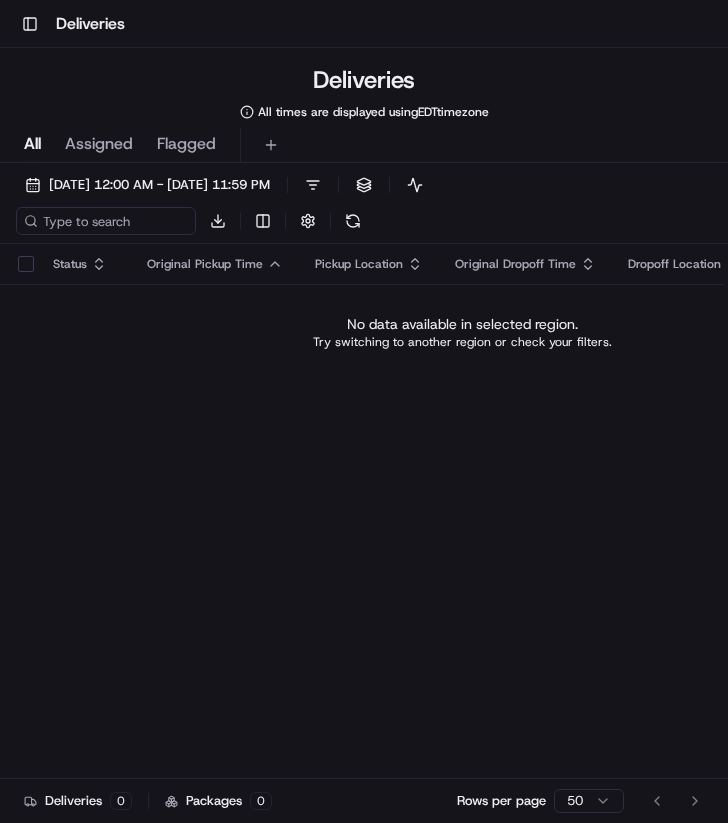 click on "Toggle Sidebar Deliveries" at bounding box center (364, 24) 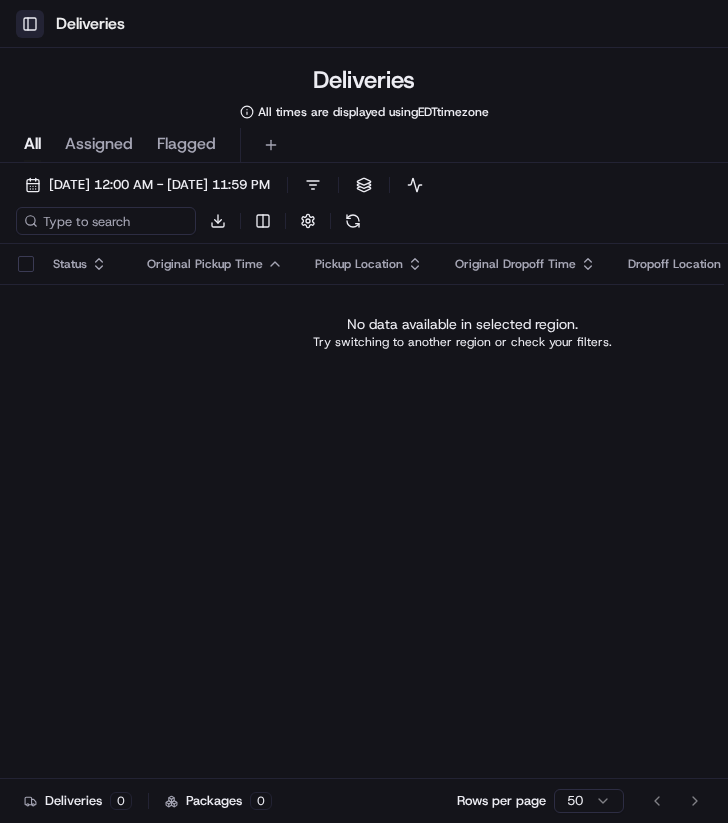 click on "Toggle Sidebar" at bounding box center [30, 24] 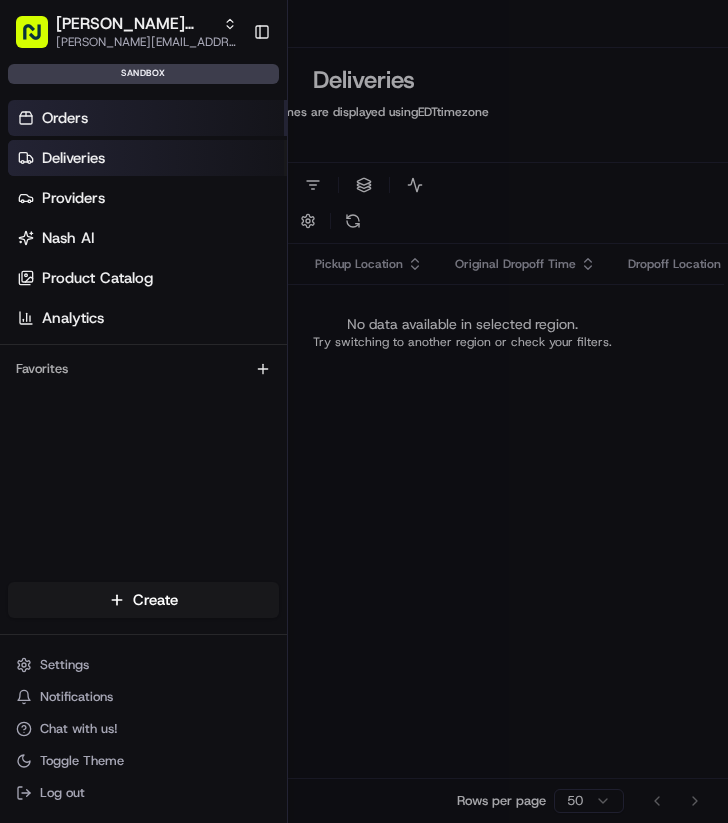click on "Orders" at bounding box center [65, 118] 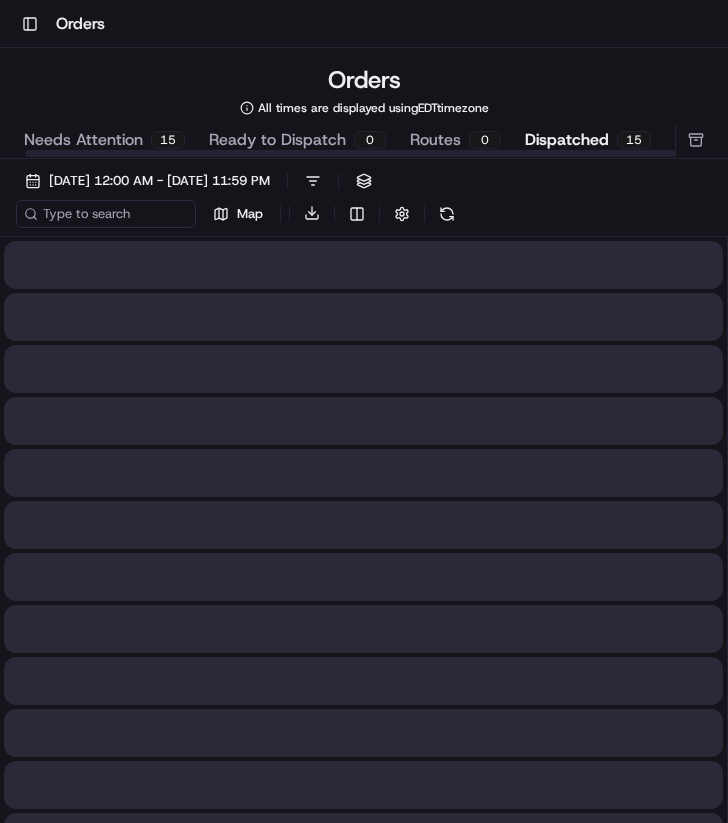 click on "Dispatched" at bounding box center (567, 140) 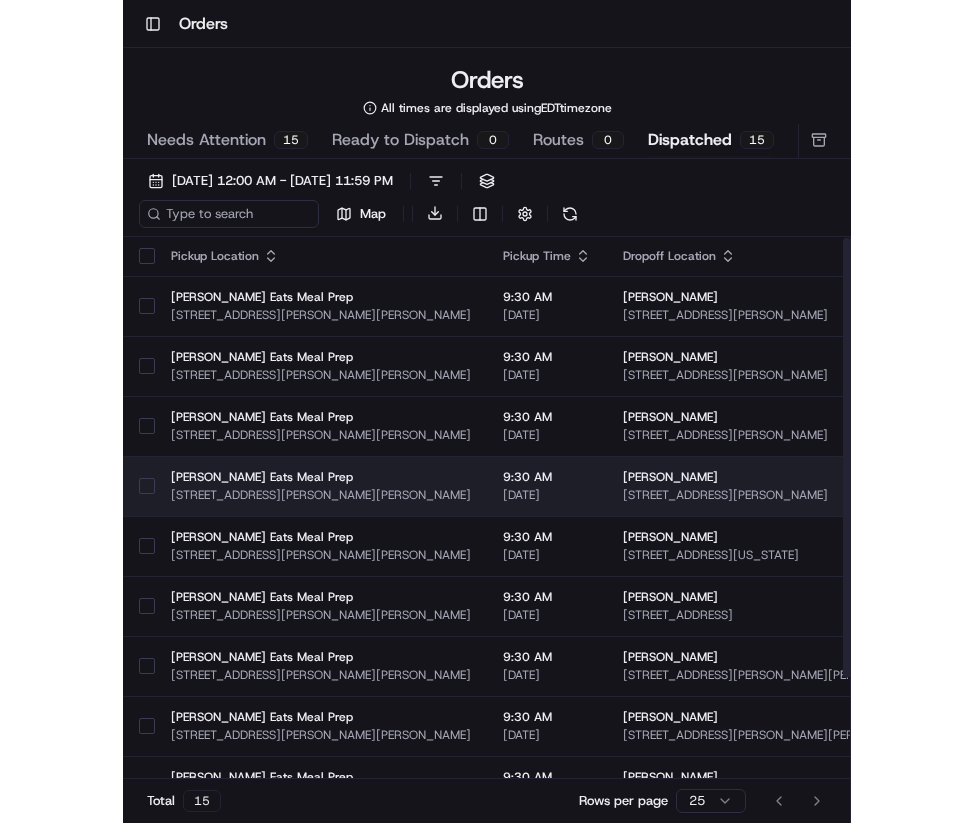 scroll, scrollTop: 0, scrollLeft: 0, axis: both 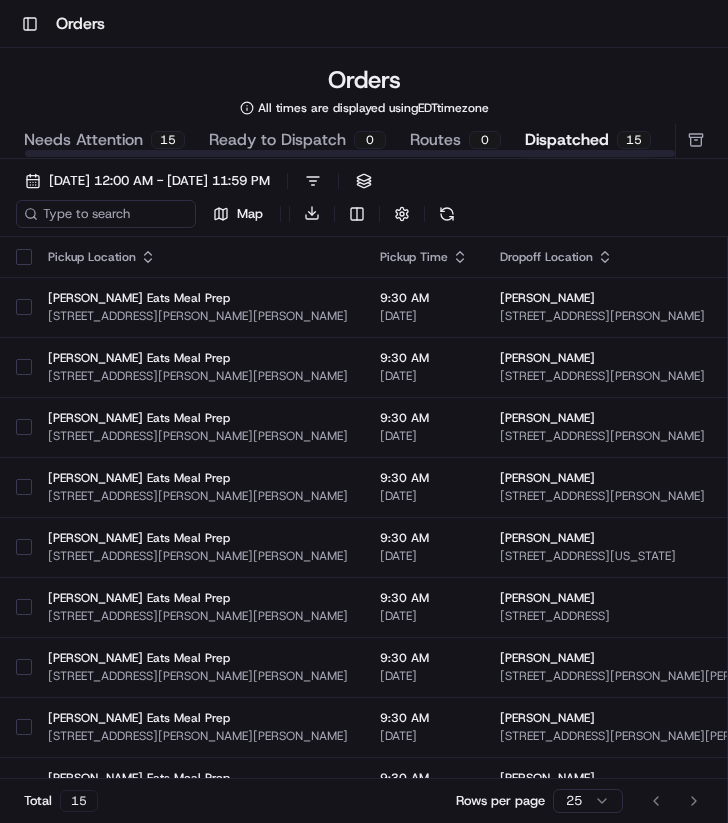 click on "Ready to Dispatch" at bounding box center (277, 140) 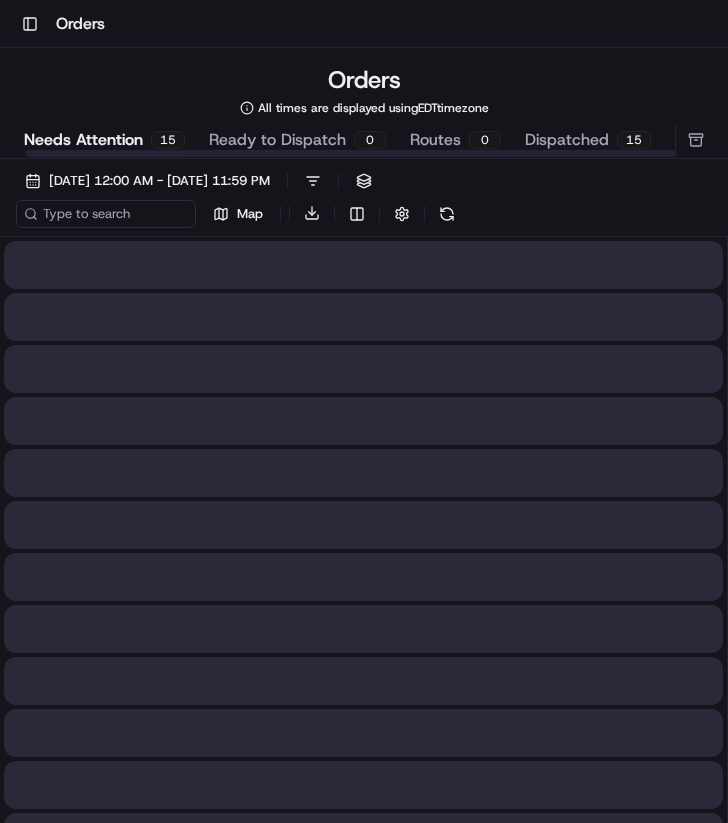 click on "Needs Attention 15" at bounding box center [104, 141] 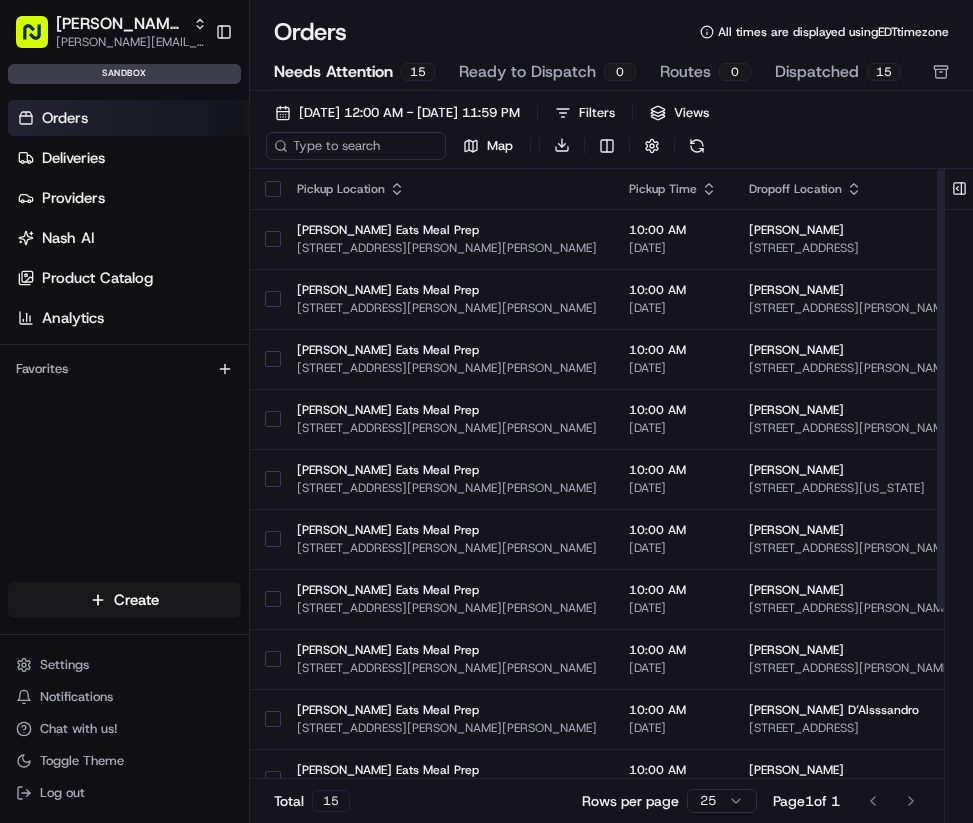 scroll, scrollTop: 0, scrollLeft: 1, axis: horizontal 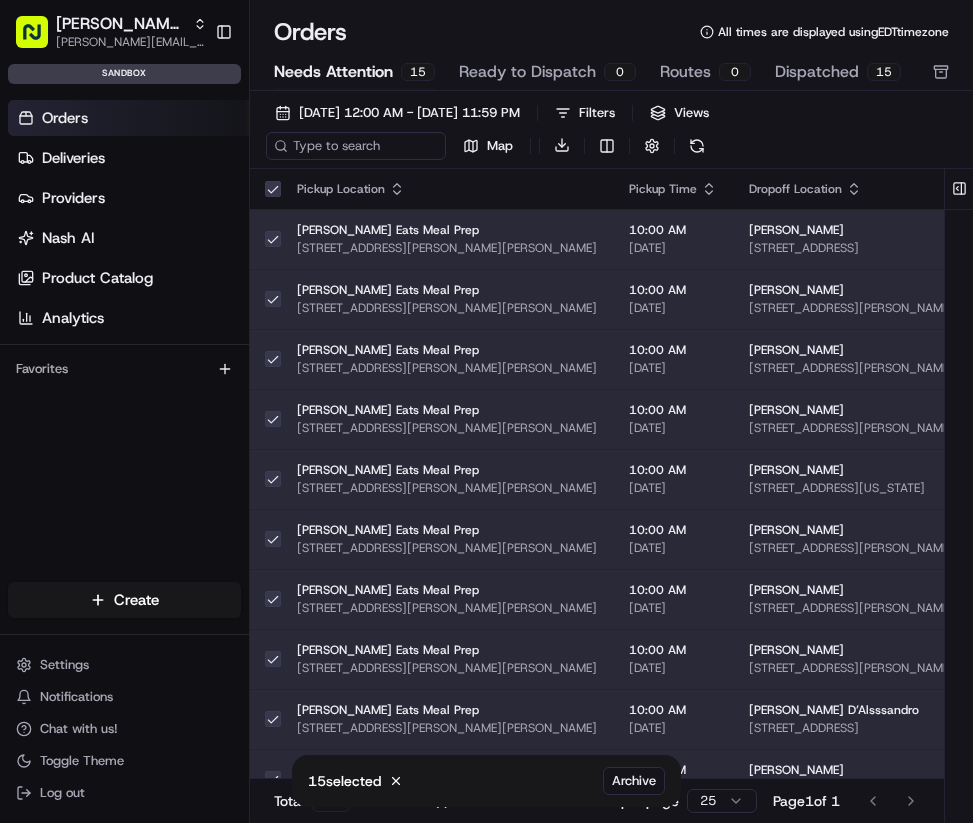 click at bounding box center (273, 189) 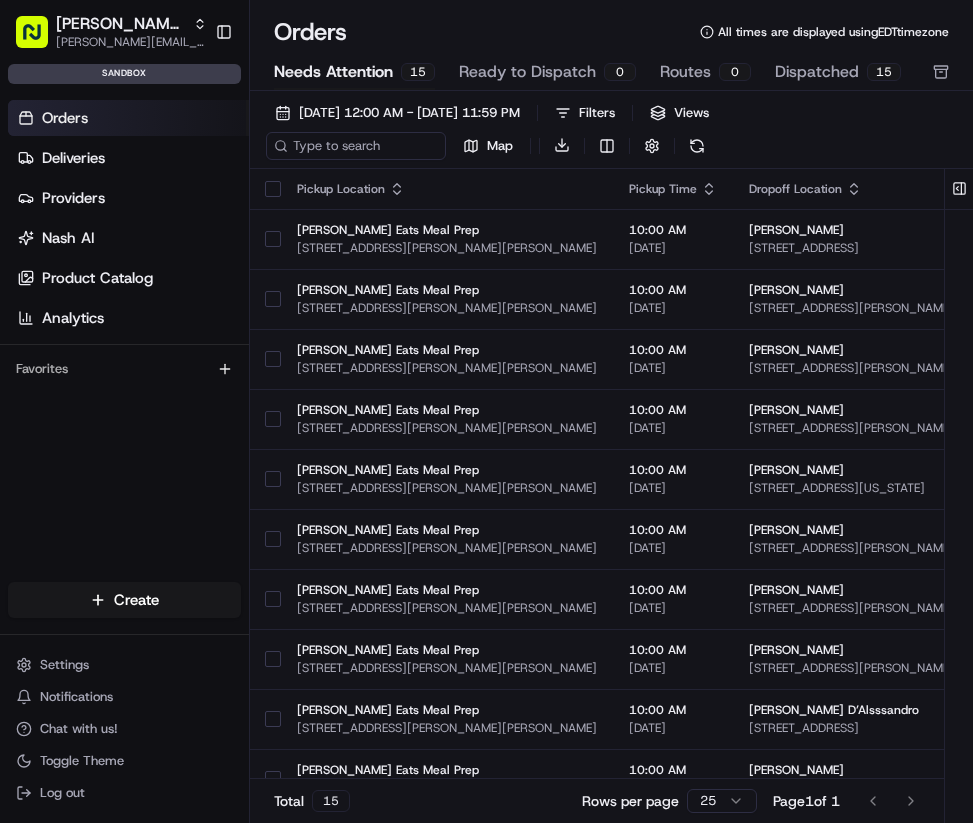click on "Ready to Dispatch" at bounding box center (527, 72) 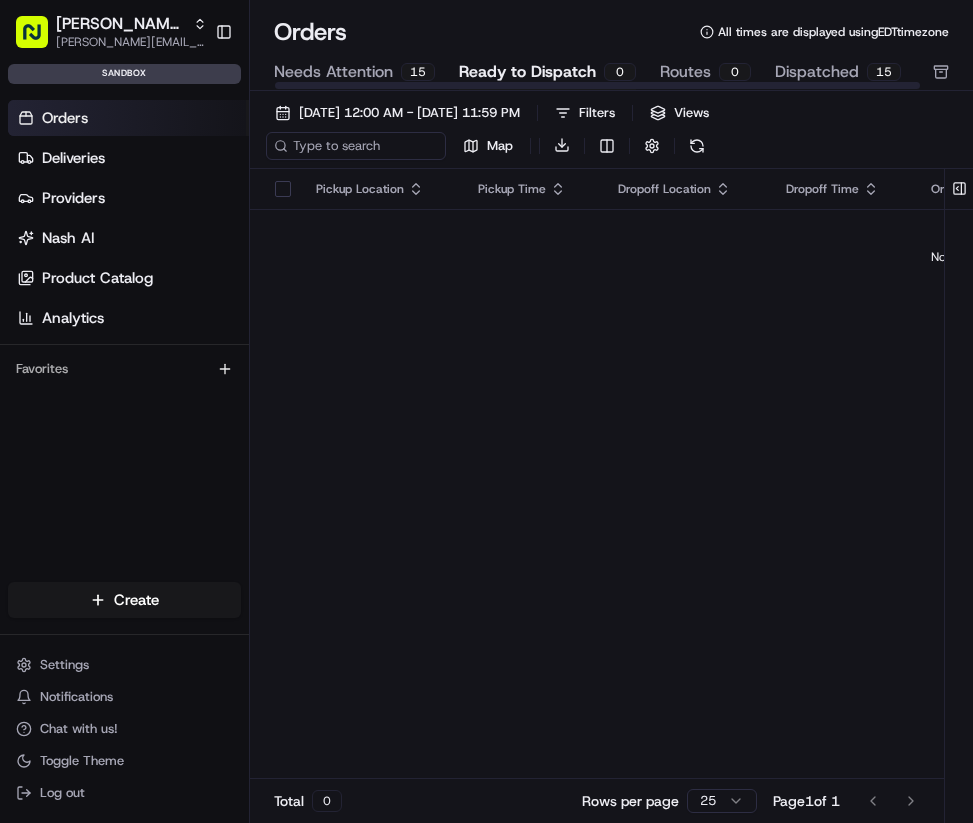 click on "Dispatched" at bounding box center (817, 72) 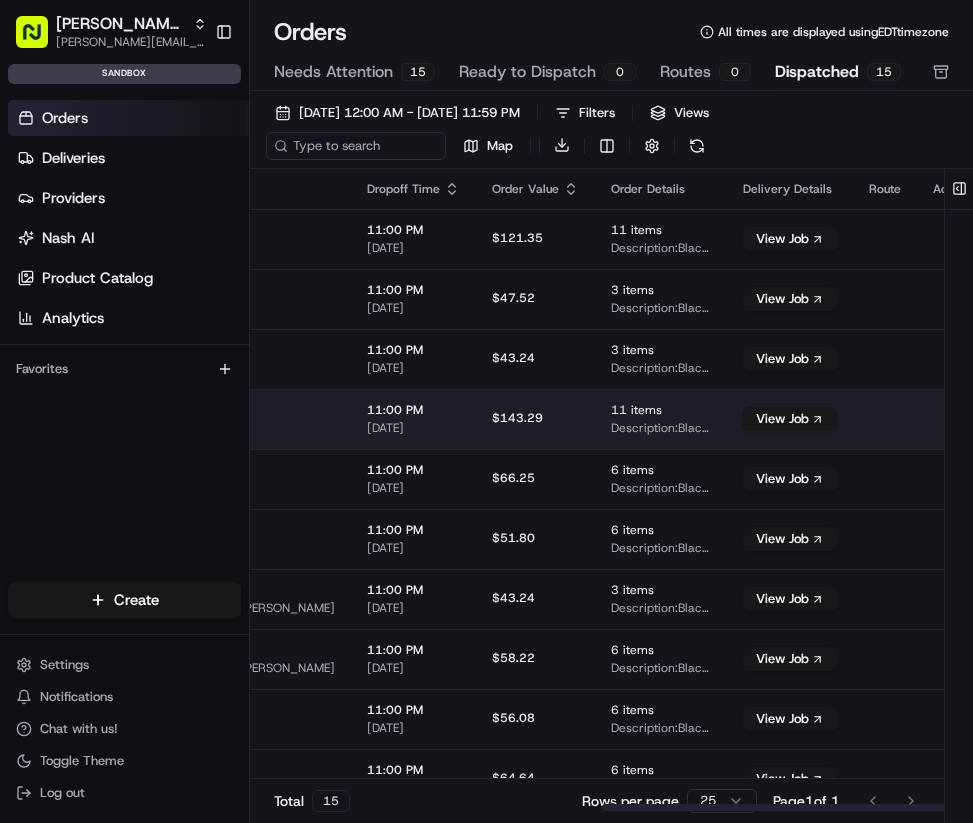 scroll, scrollTop: 0, scrollLeft: 714, axis: horizontal 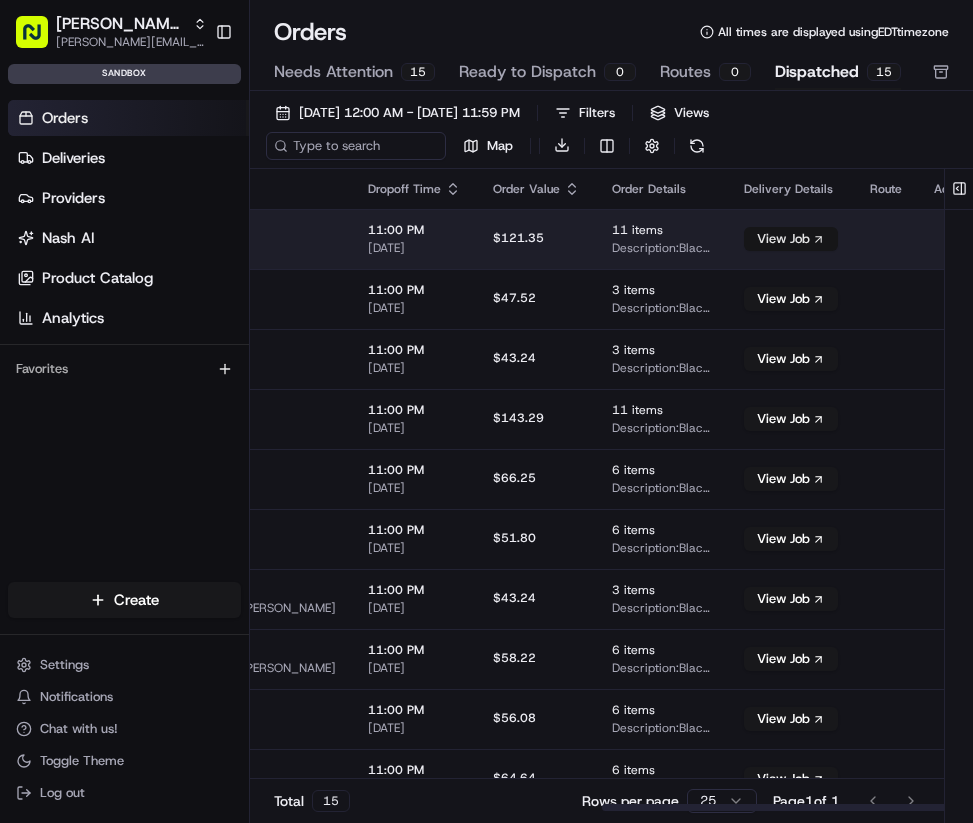 click on "View Job" at bounding box center [791, 239] 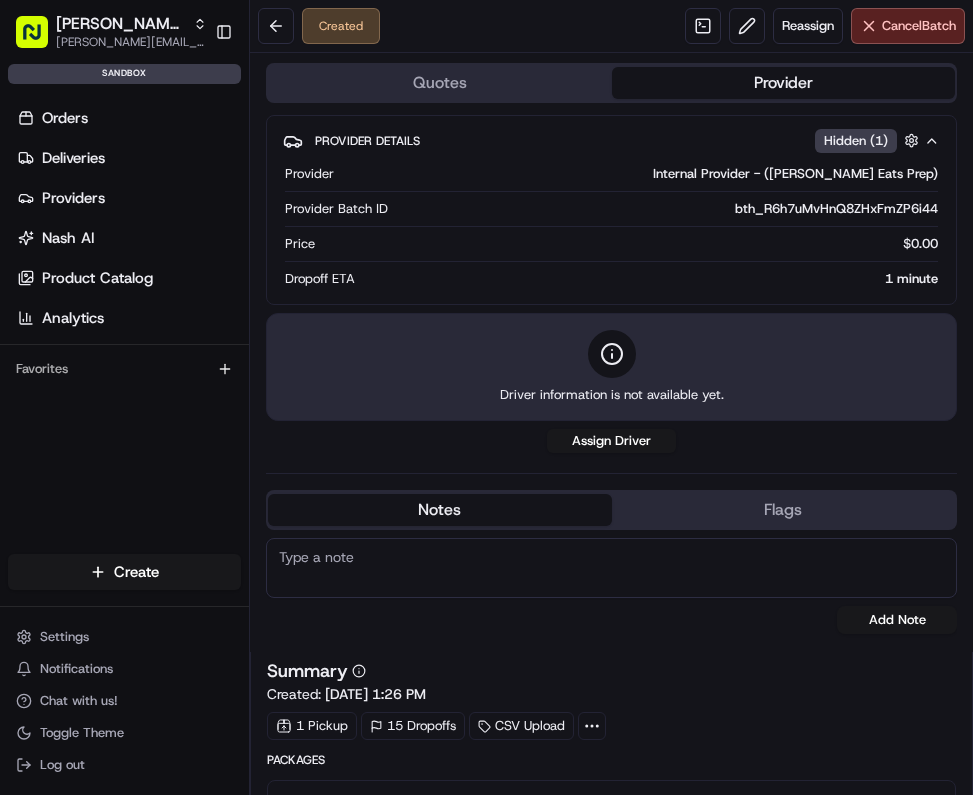 scroll, scrollTop: 0, scrollLeft: 0, axis: both 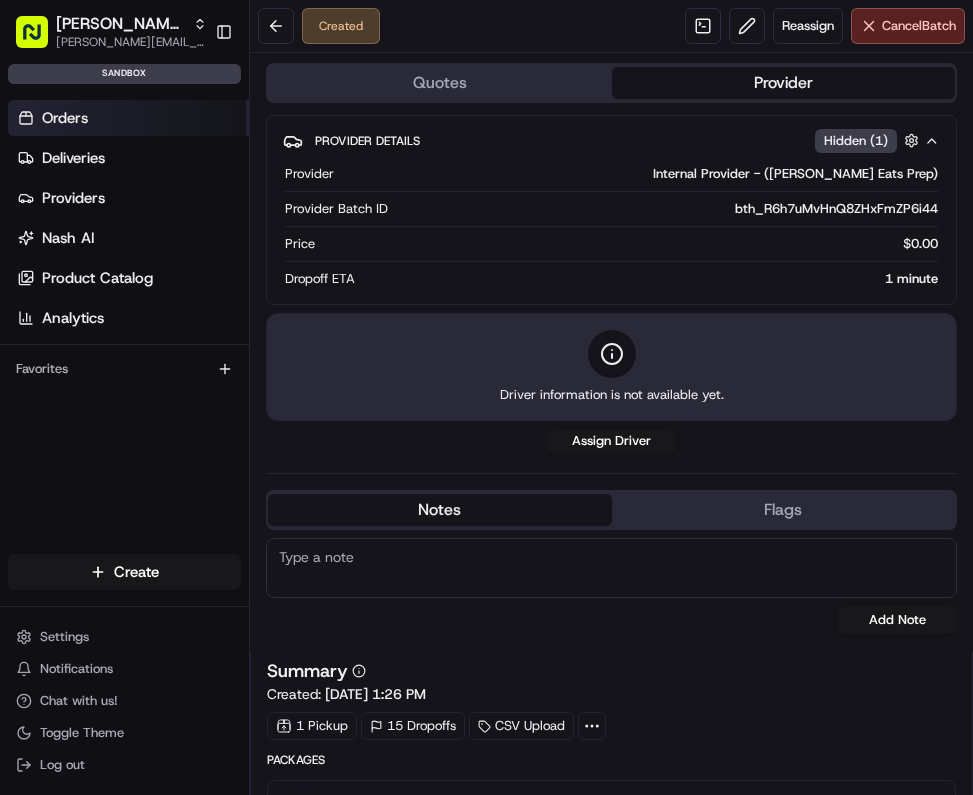 click on "Orders" at bounding box center [128, 118] 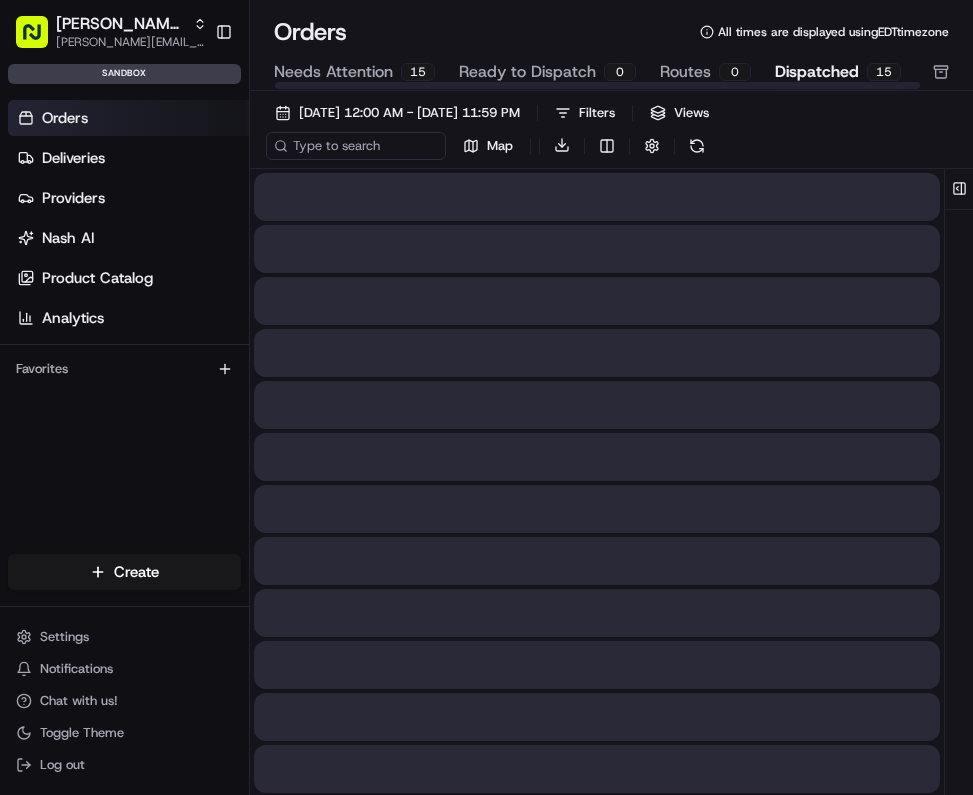 click on "Dispatched" at bounding box center (817, 72) 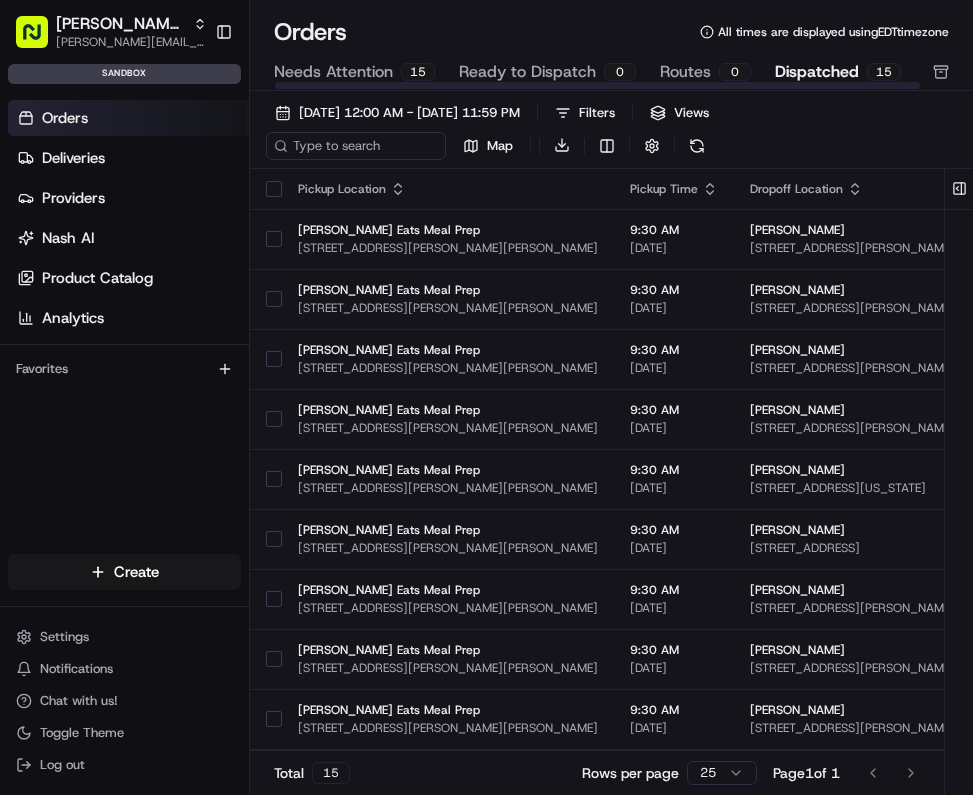 click at bounding box center (274, 189) 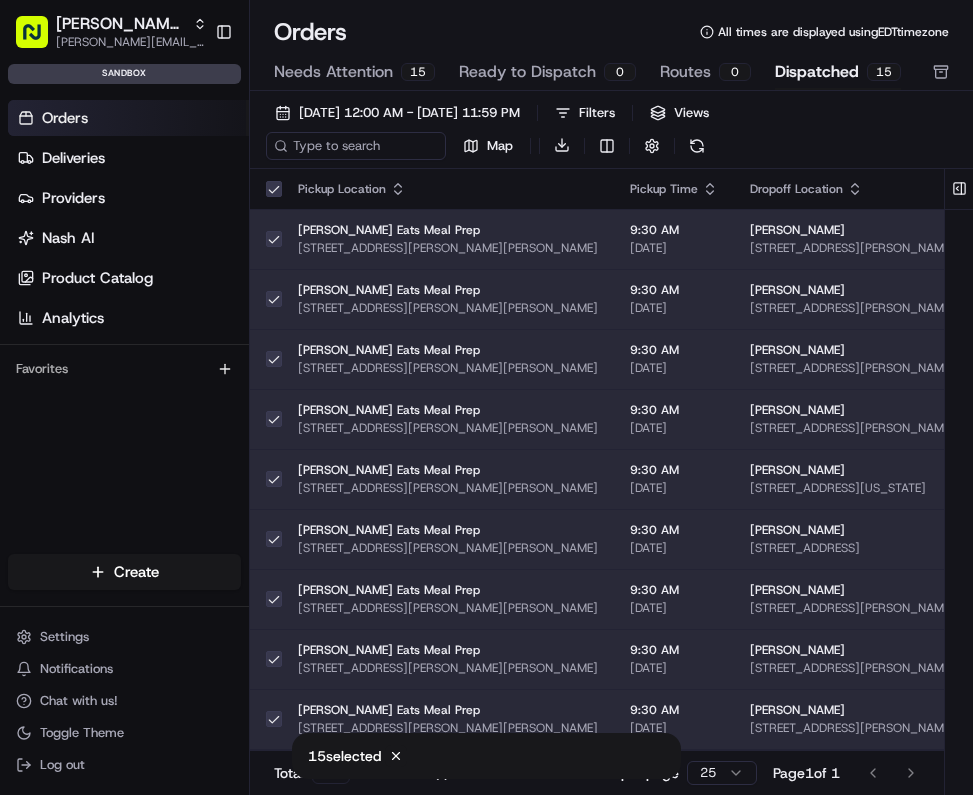 click at bounding box center [274, 189] 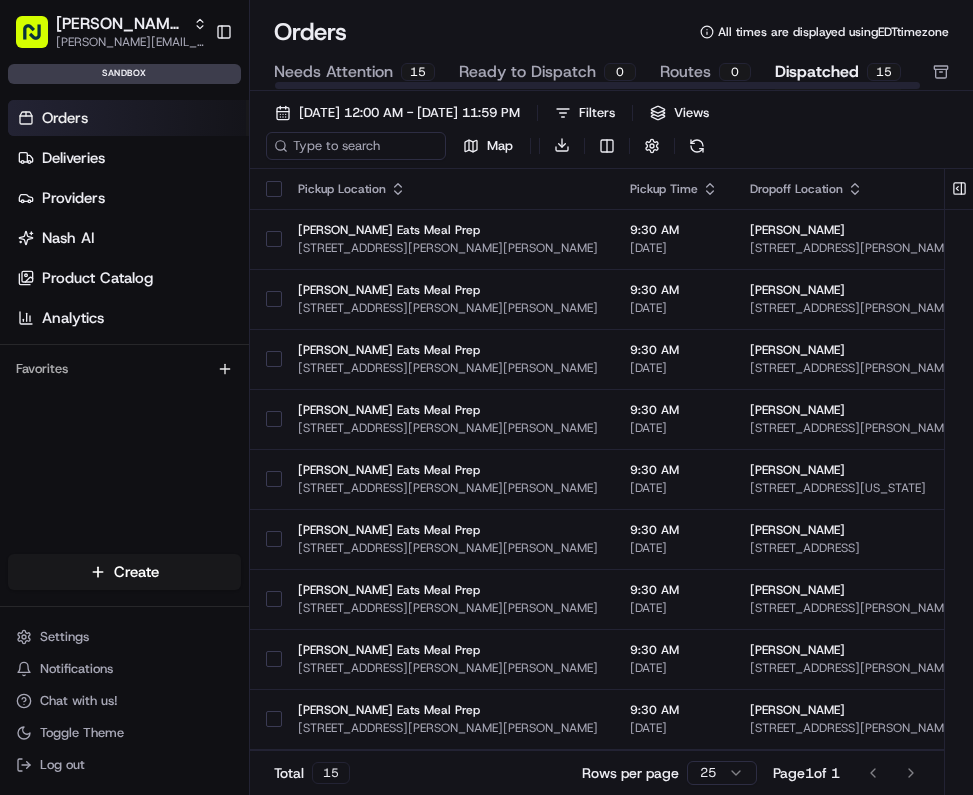 click on "Ready to Dispatch" at bounding box center [527, 72] 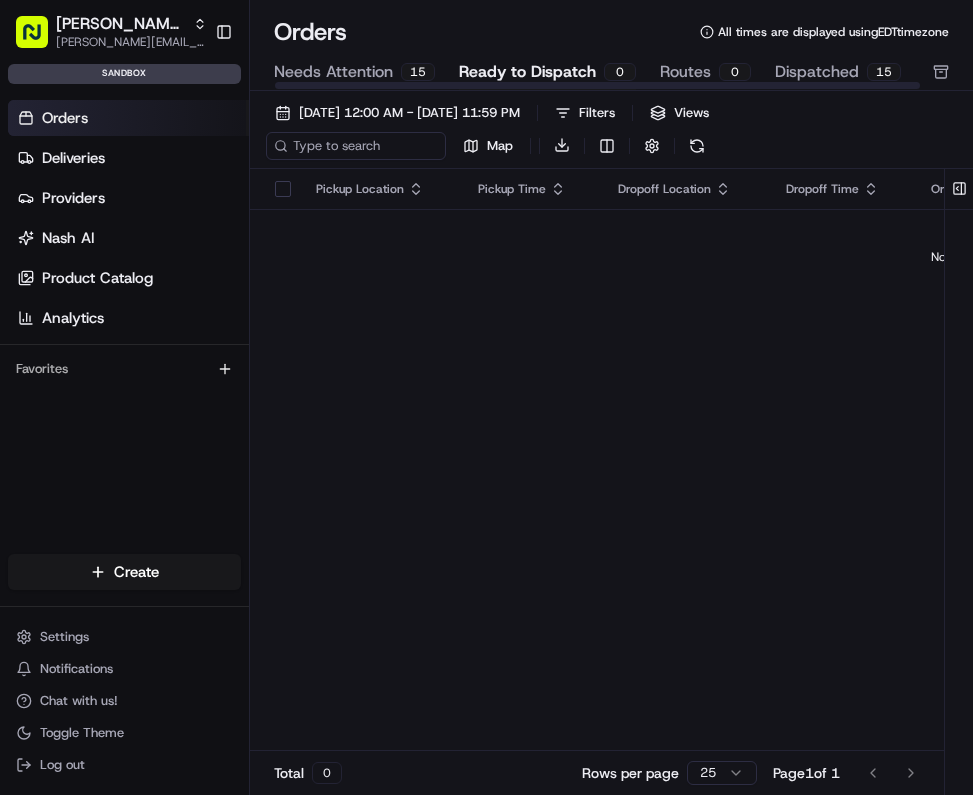 scroll, scrollTop: 0, scrollLeft: 0, axis: both 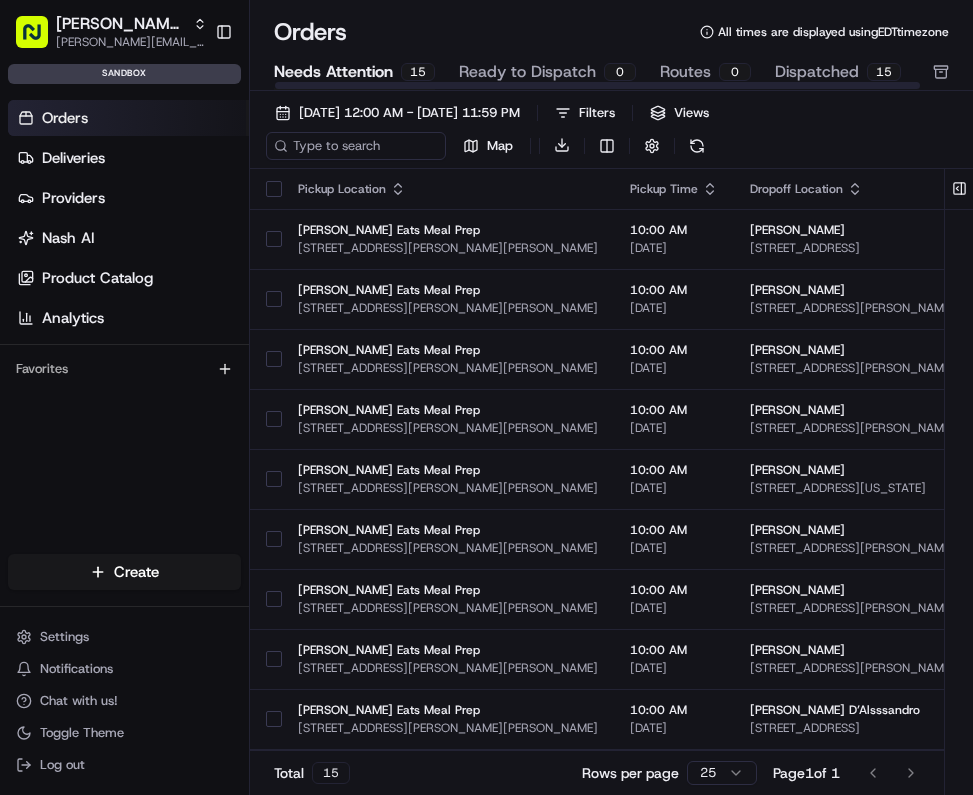 click at bounding box center [597, 85] 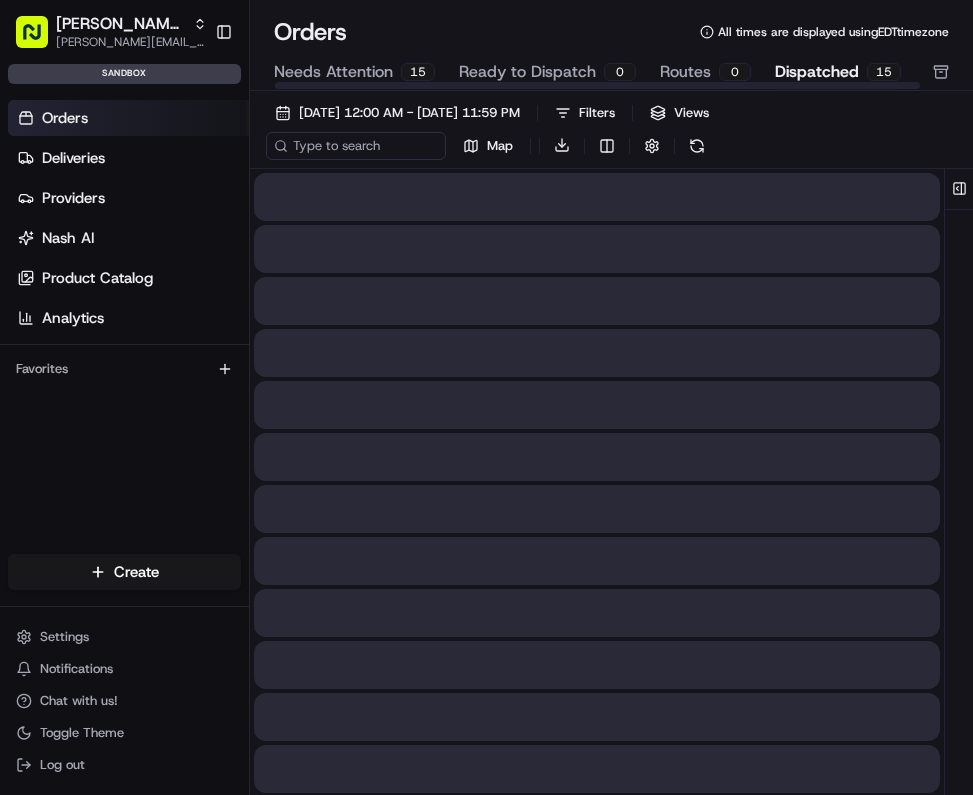 click on "Dispatched" at bounding box center (817, 72) 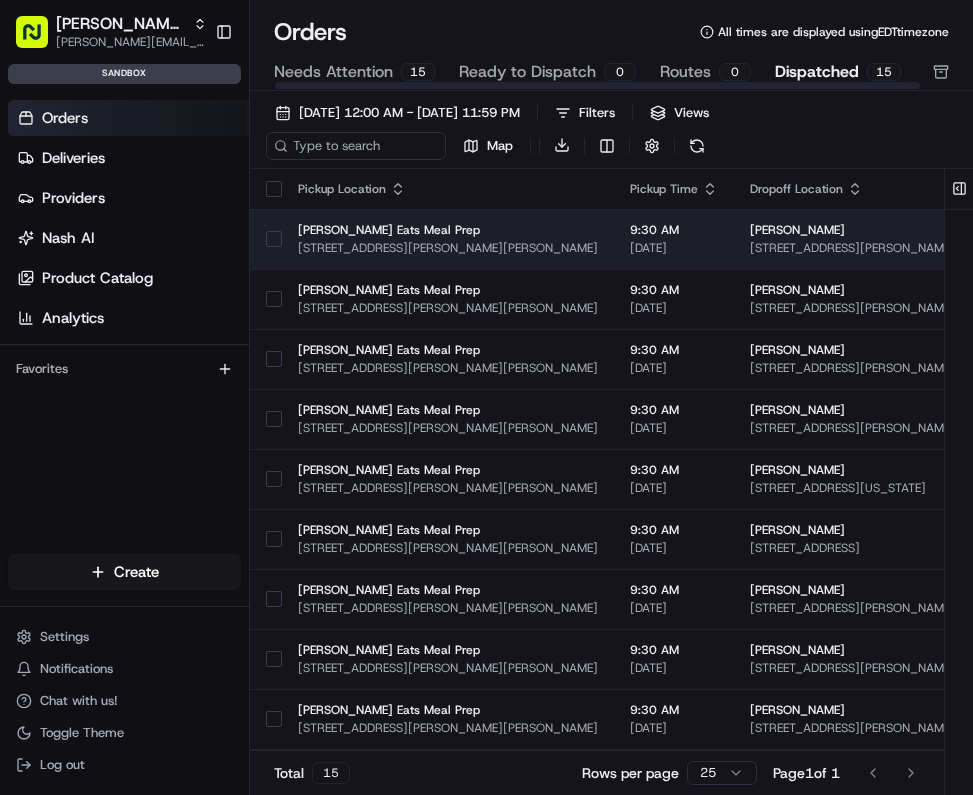 click on "Ruff Eats Meal Prep 1 A Jason Ln, Randolph, NJ 07869, USA" at bounding box center (448, 239) 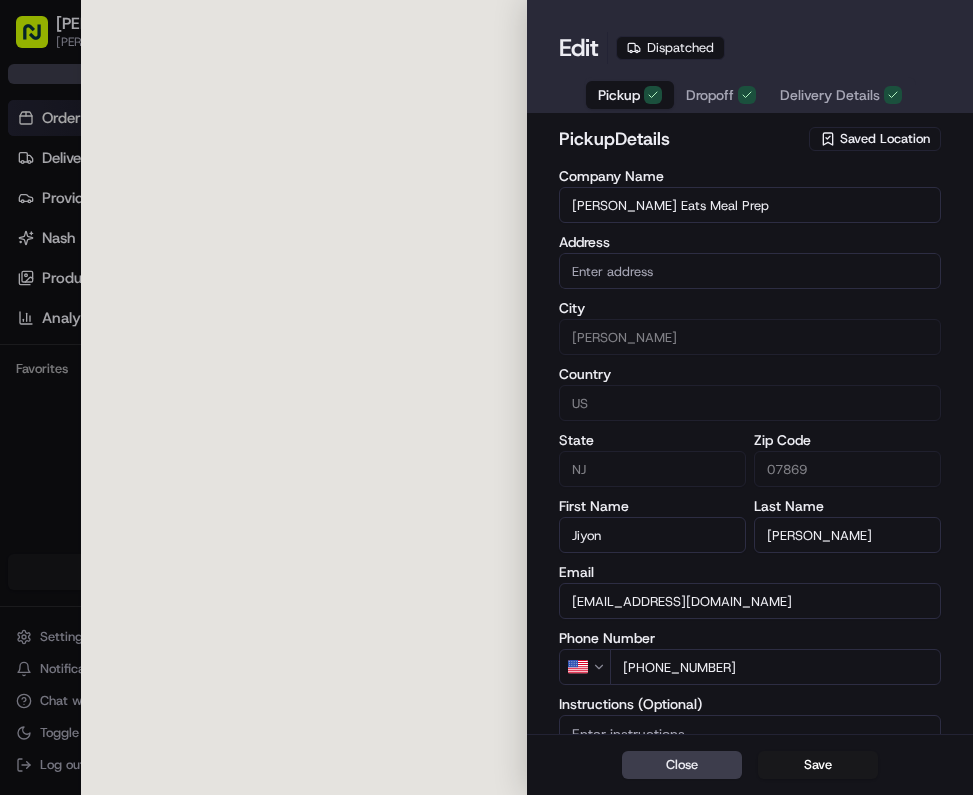 type on "1a Jason Lane, Randolph NJ" 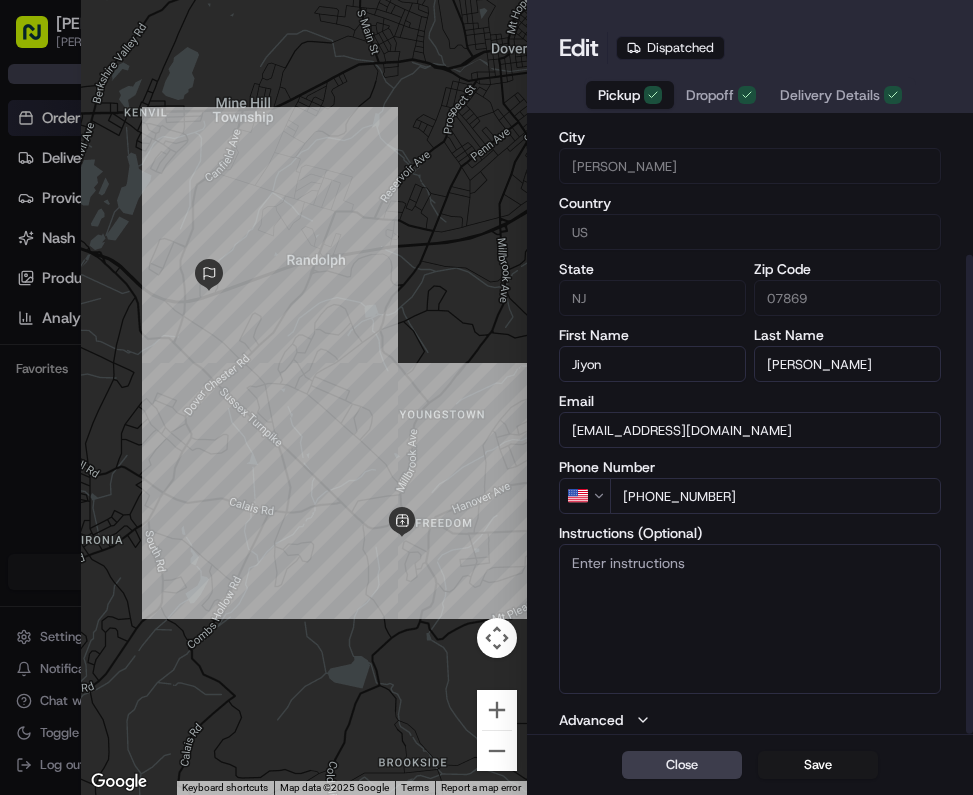 scroll, scrollTop: 171, scrollLeft: 0, axis: vertical 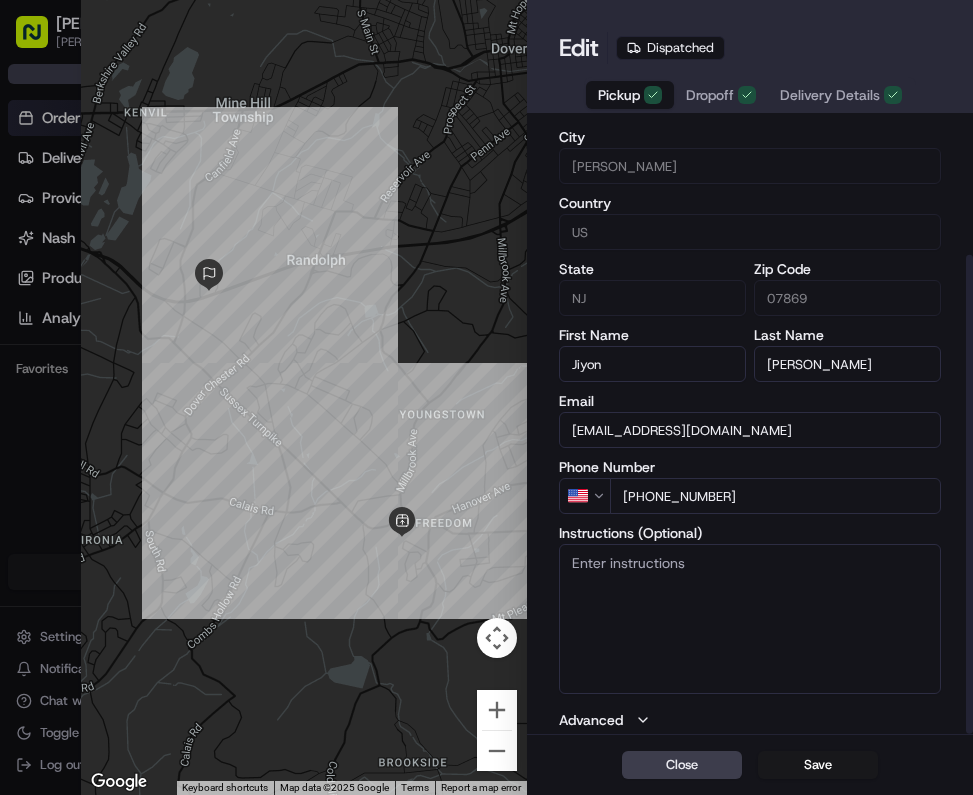 click on "Delivery Details" at bounding box center [830, 95] 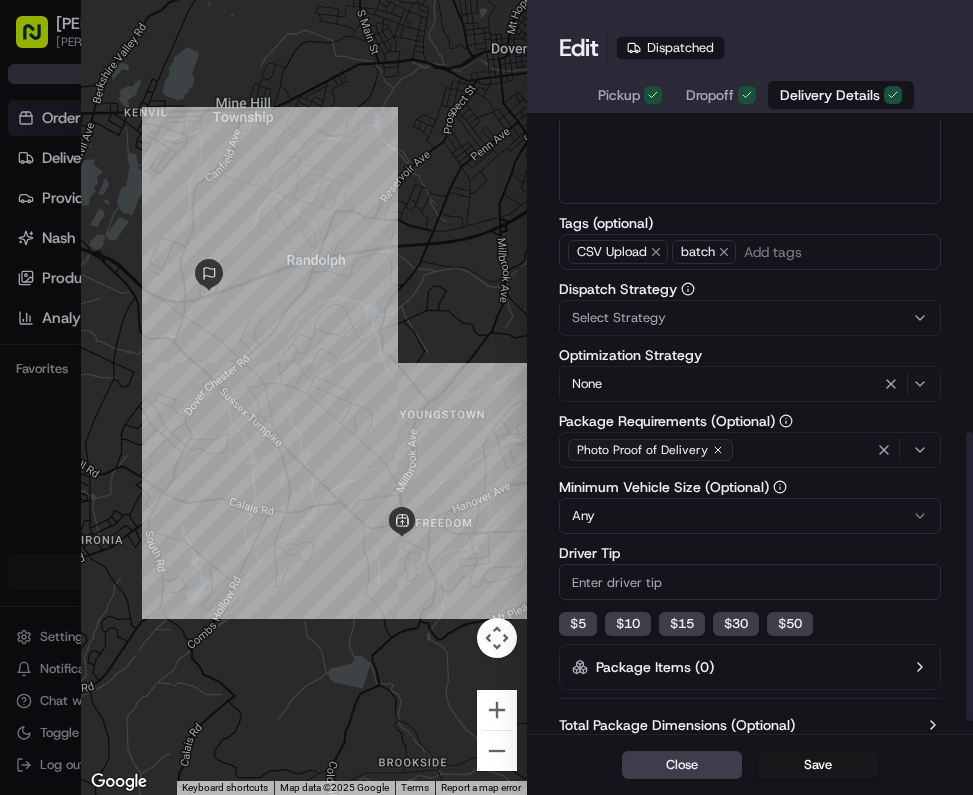 scroll, scrollTop: 661, scrollLeft: 0, axis: vertical 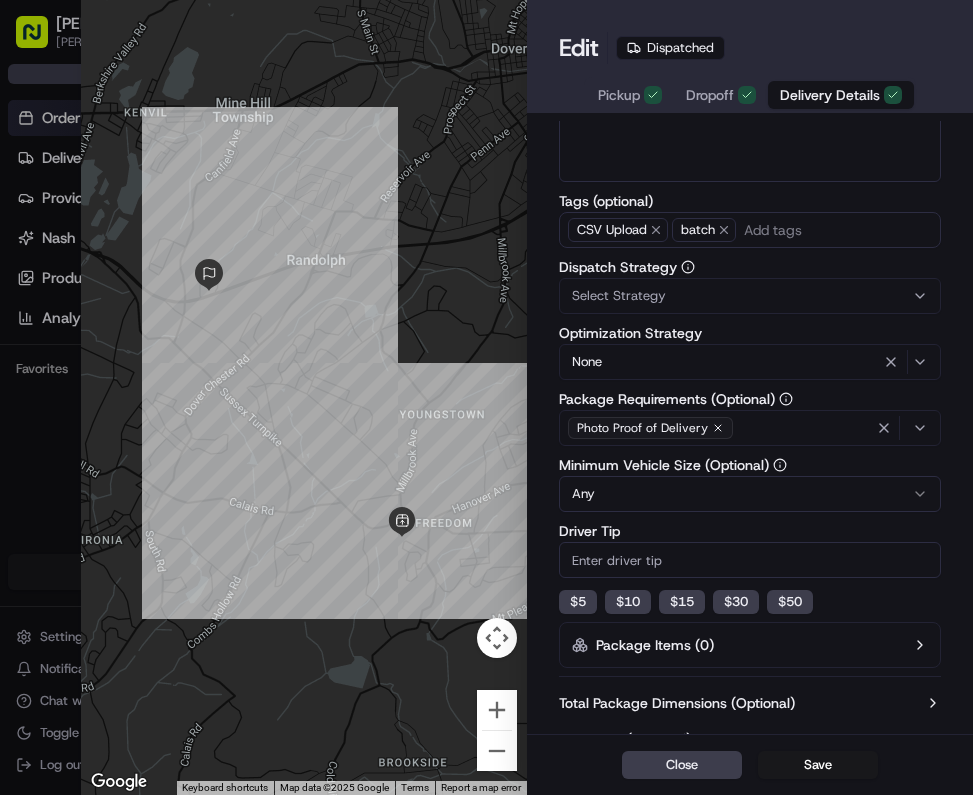 click on "None" at bounding box center (750, 362) 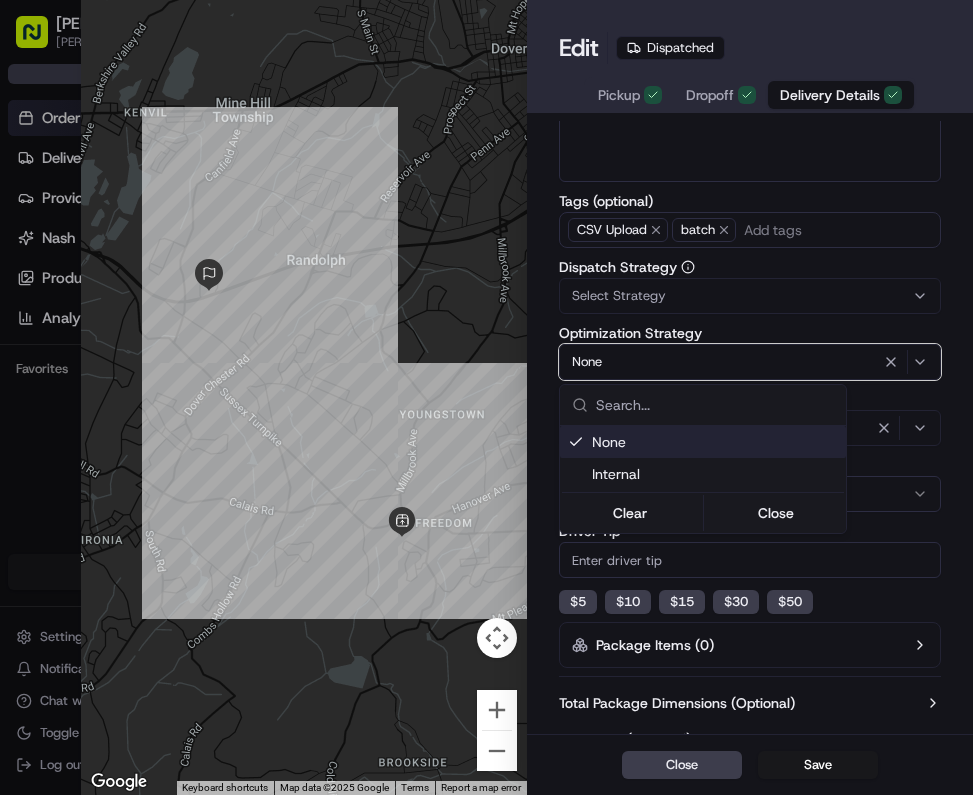 click 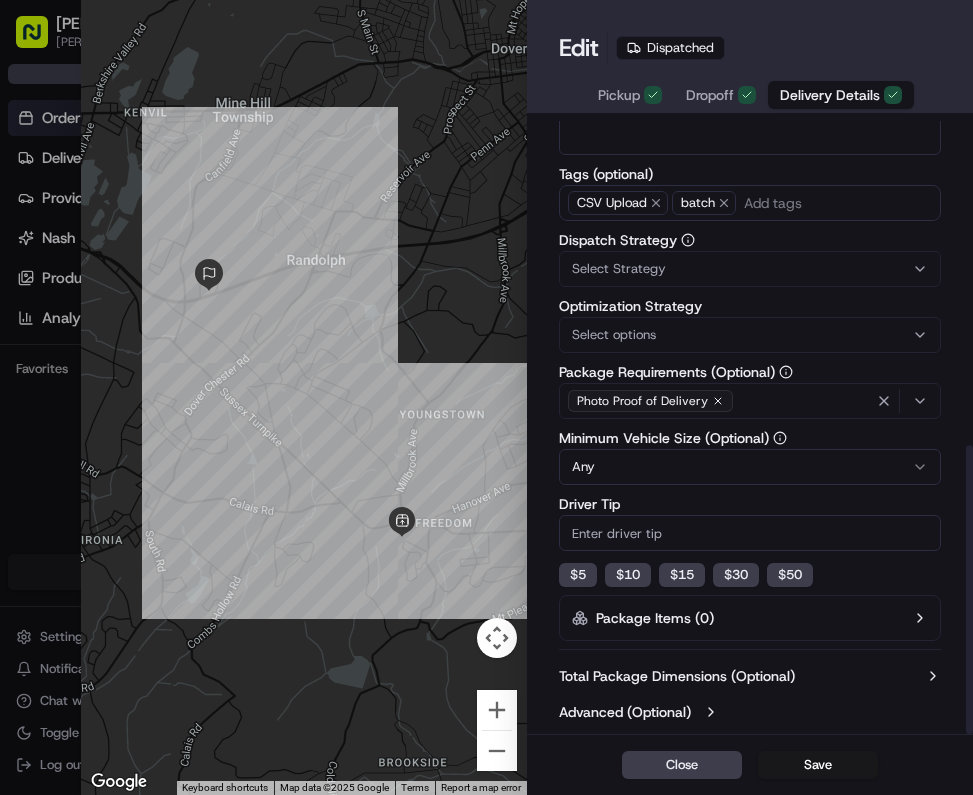 scroll, scrollTop: 688, scrollLeft: 0, axis: vertical 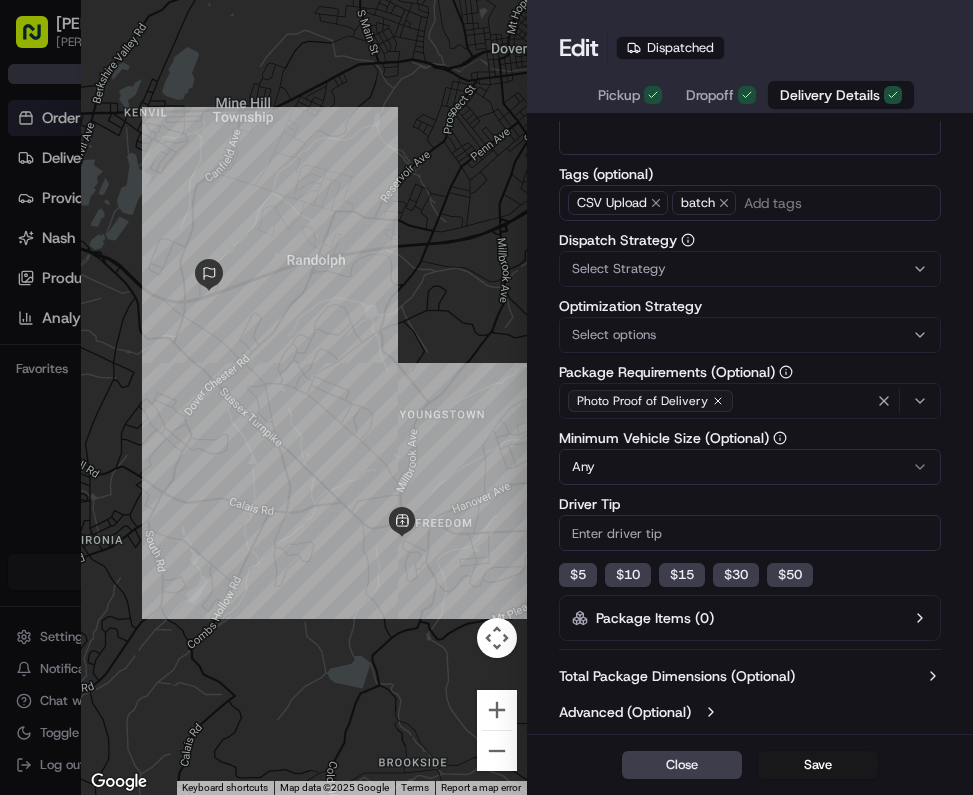 click 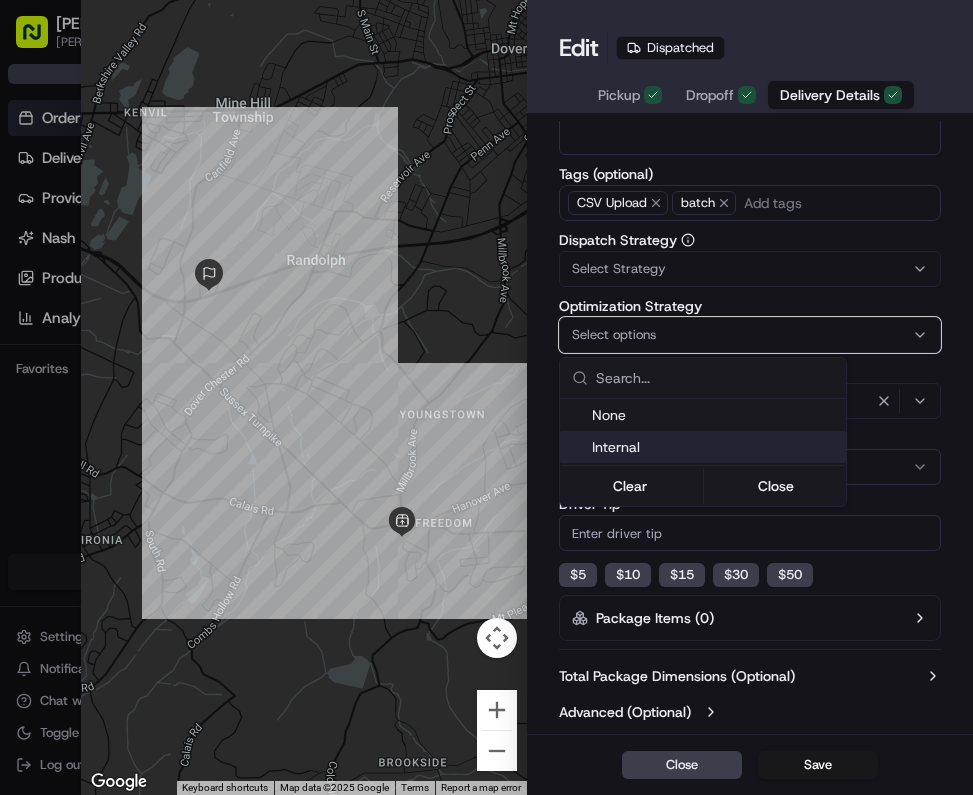 click on "Internal" at bounding box center [715, 447] 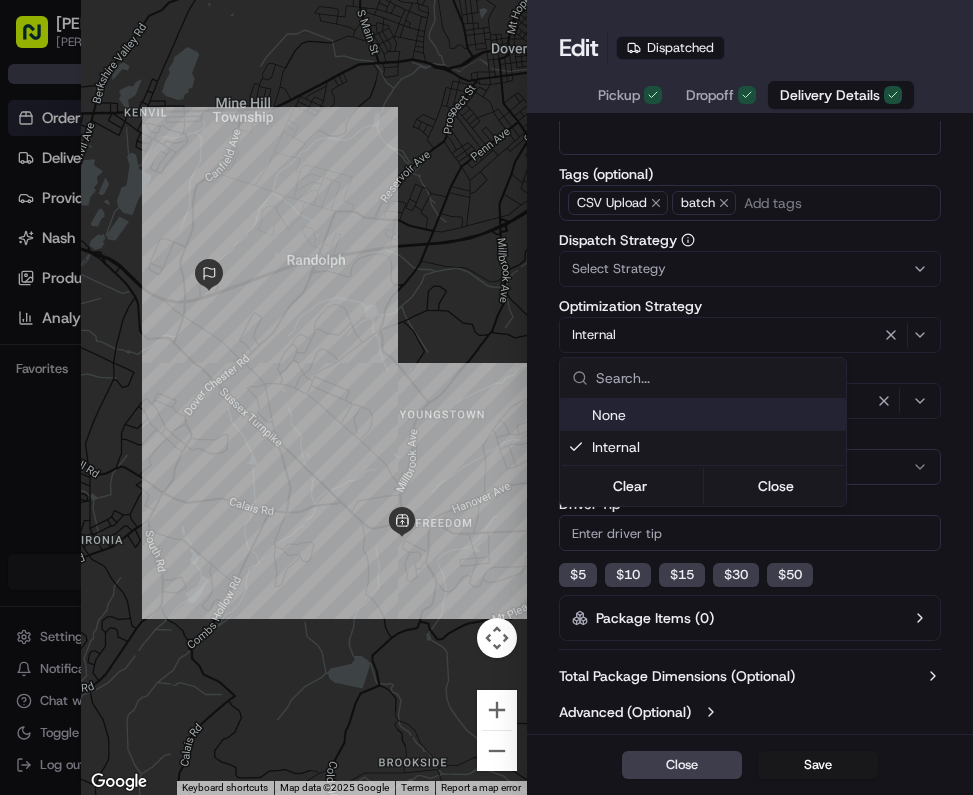 click at bounding box center [486, 397] 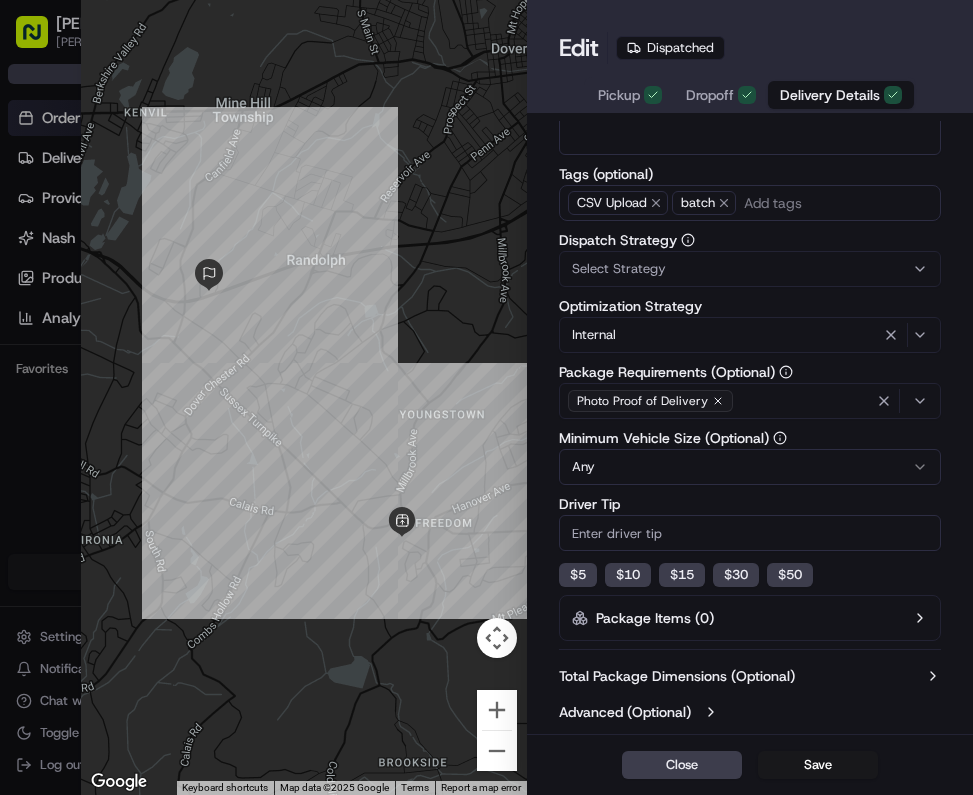 click on "Close Save" at bounding box center [750, 764] 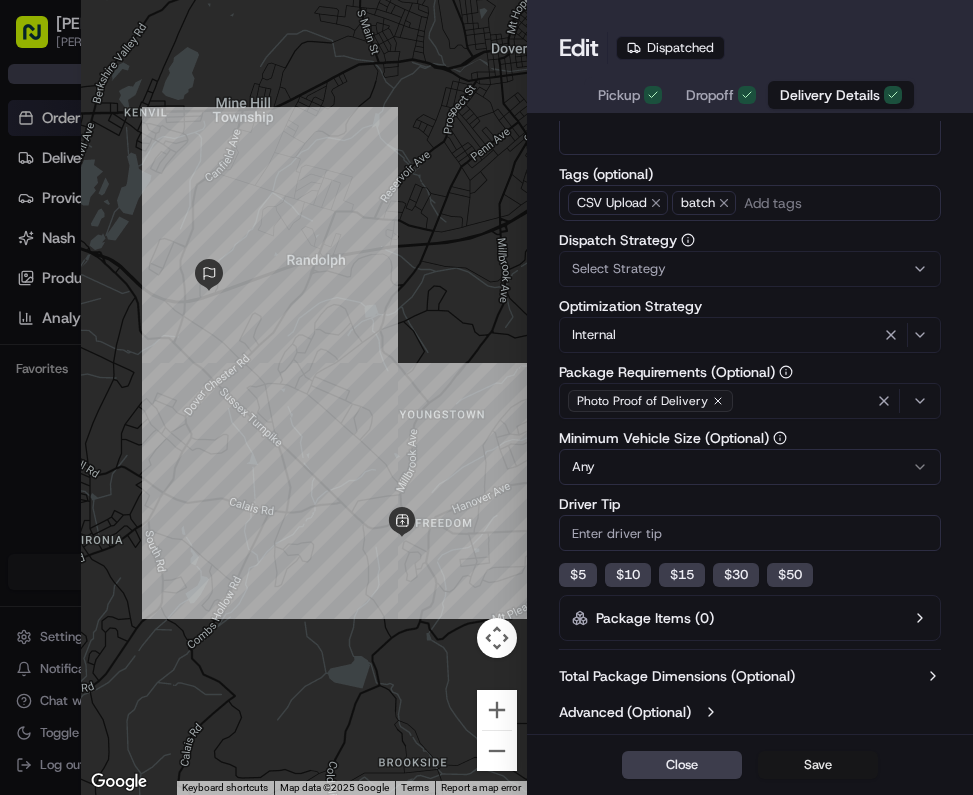 click on "Save" at bounding box center [818, 765] 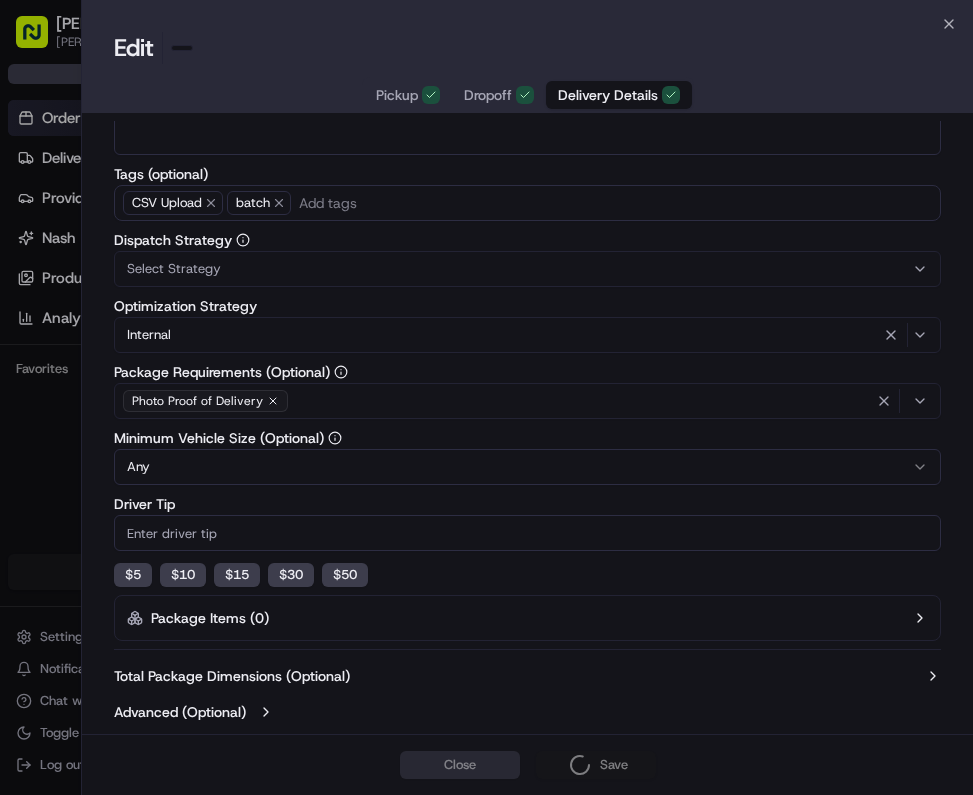 type on "1" 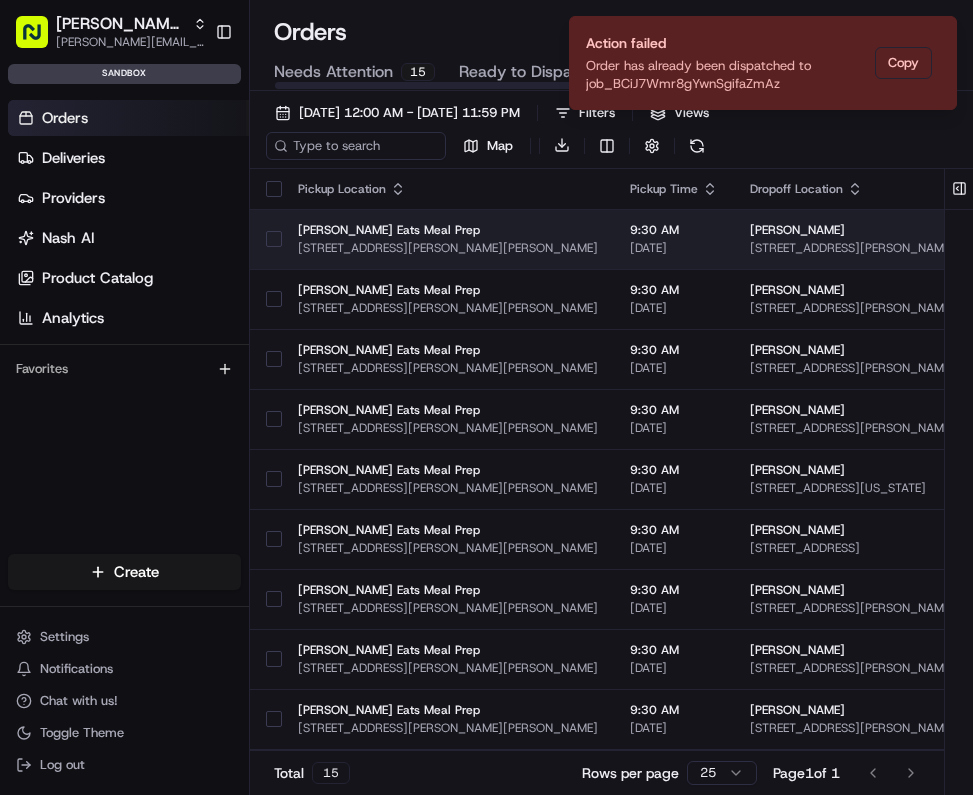 click on "Ruff Eats Meal Prep 1 A Jason Ln, Randolph, NJ 07869, USA" at bounding box center (448, 239) 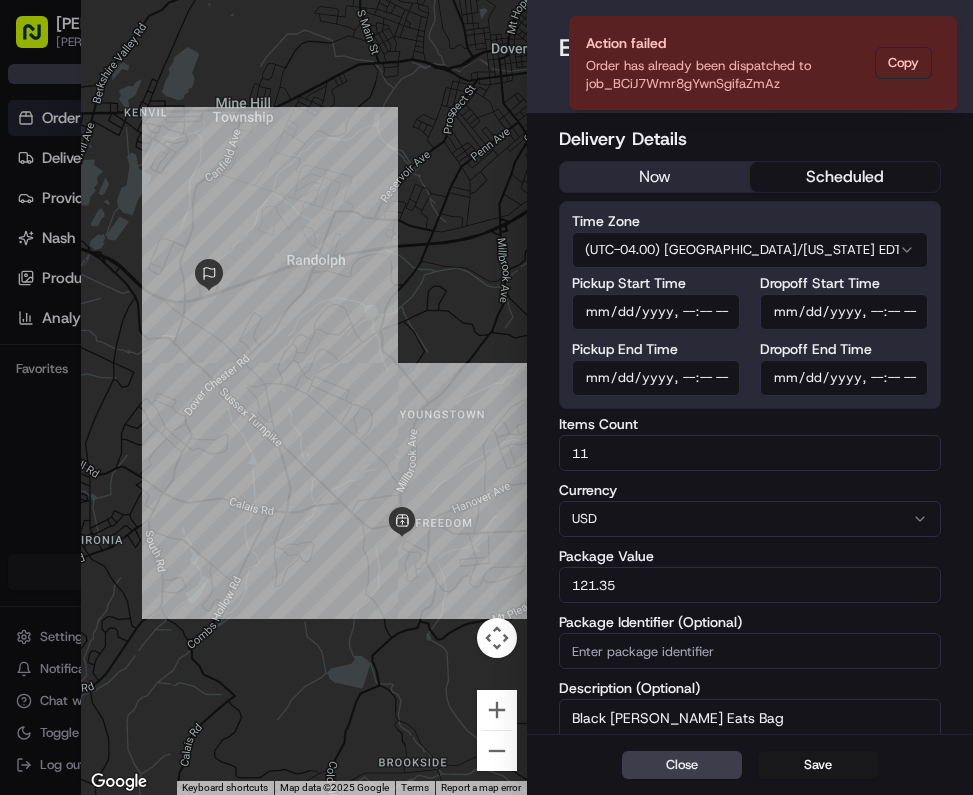type on "1" 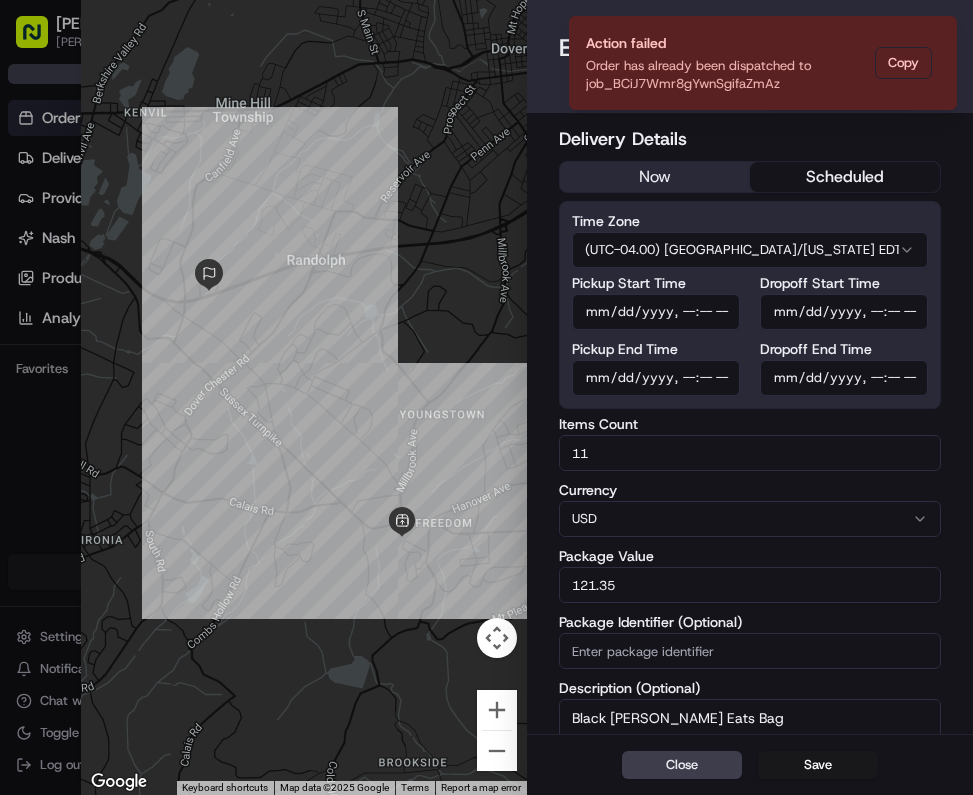 type 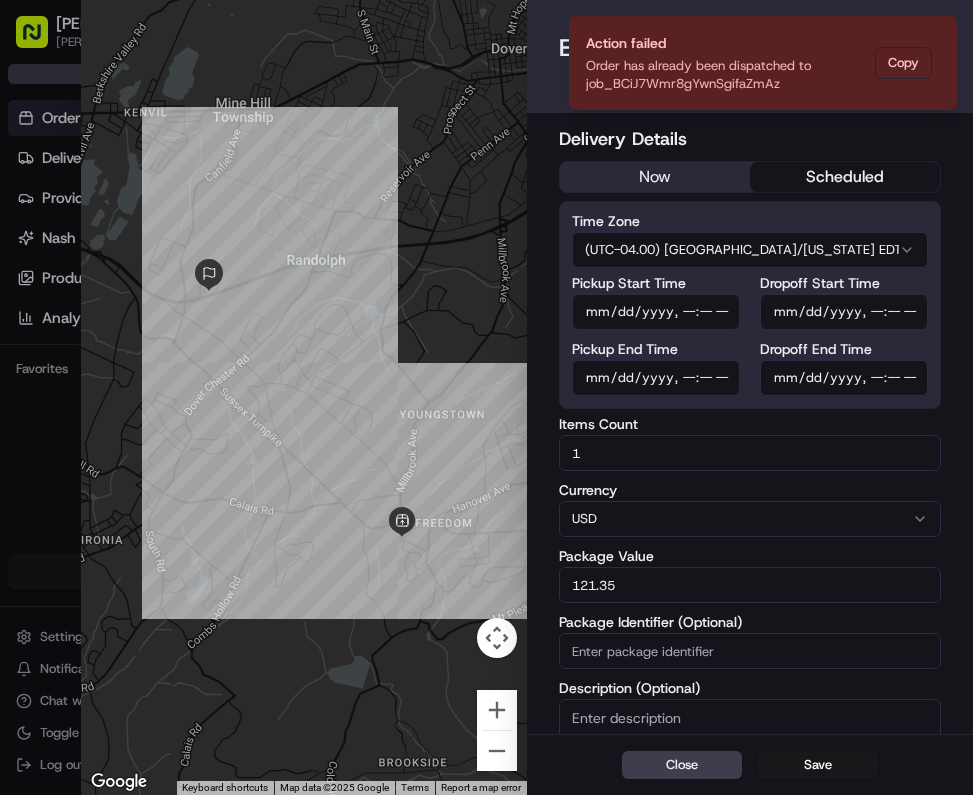 click at bounding box center (486, 397) 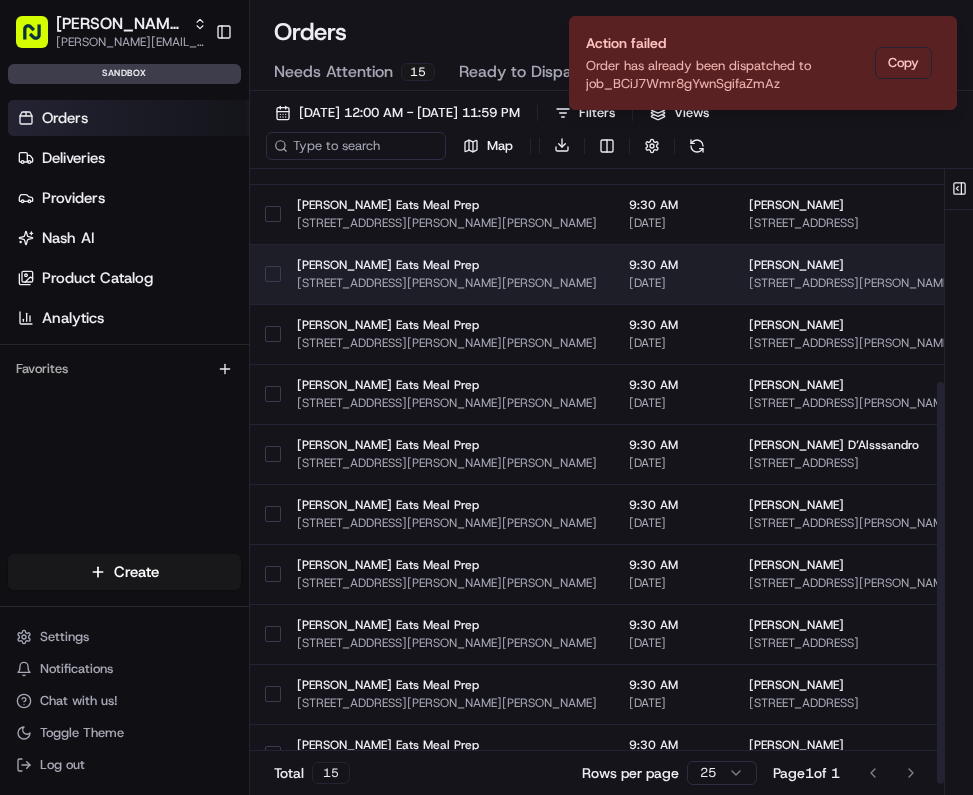 scroll, scrollTop: 325, scrollLeft: 1, axis: both 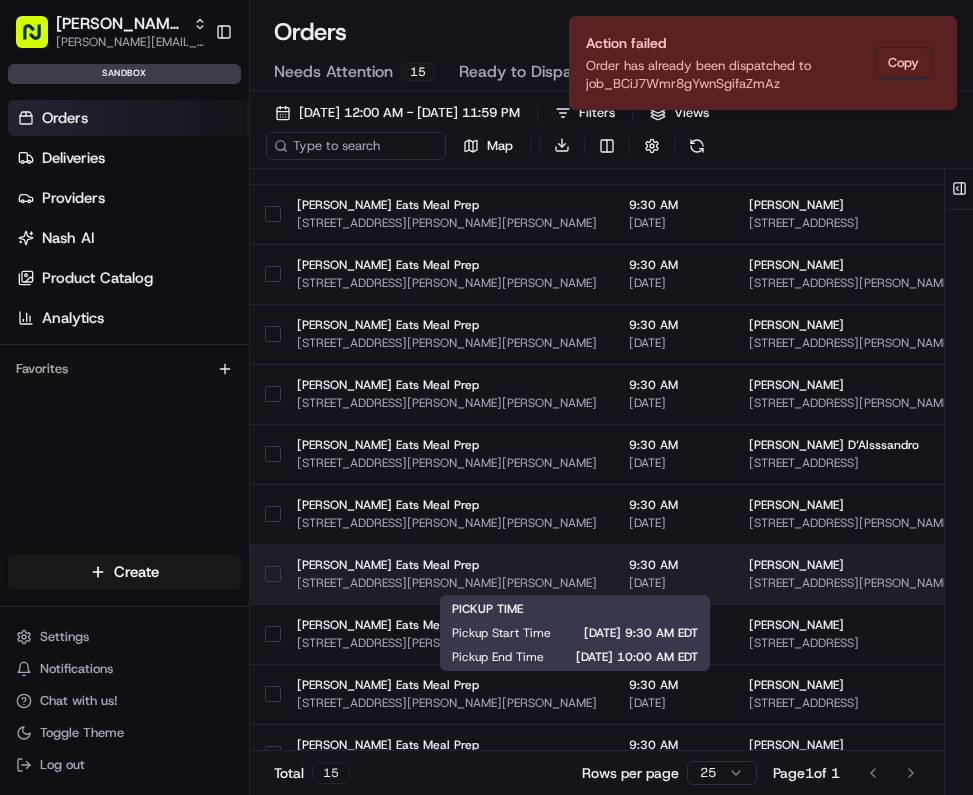 click on "9:30 AM" at bounding box center (673, 565) 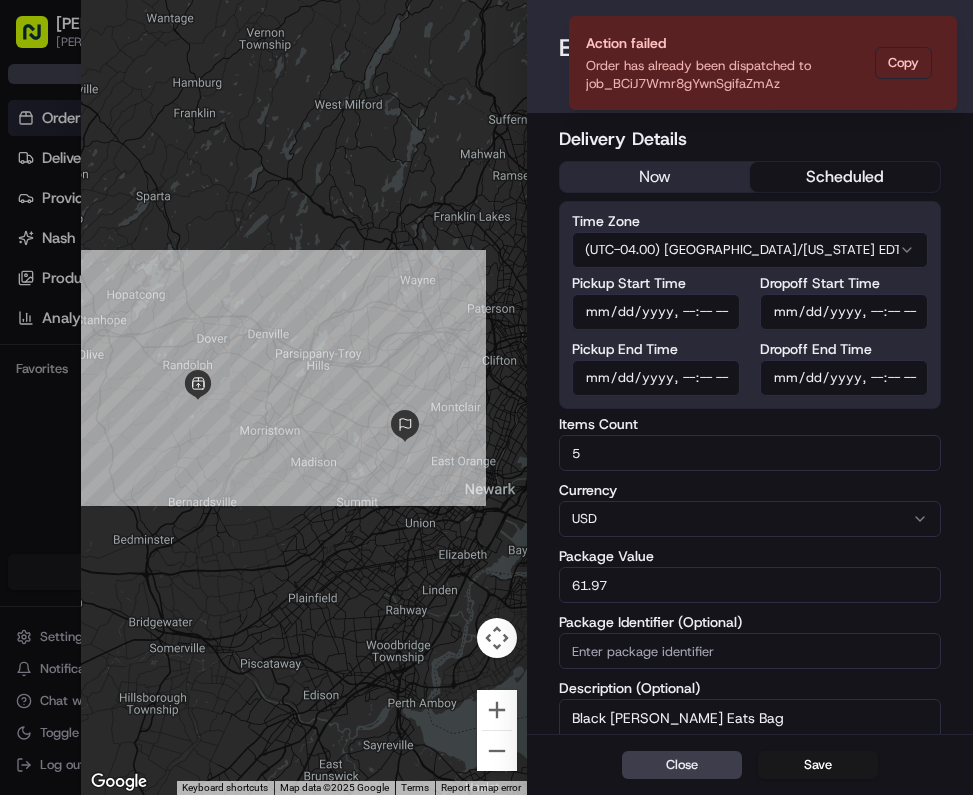 click on "Edit  Order Dispatched Order ID:   ord_eTid8hjvLSYf8FMmHzn6H3 Delivery ID:   job_BCiJ7Wmr8gYwnSgifaZmAz Created At:   07/16/2025 13:13 Pickup Dropoff Delivery Details" at bounding box center [750, 56] 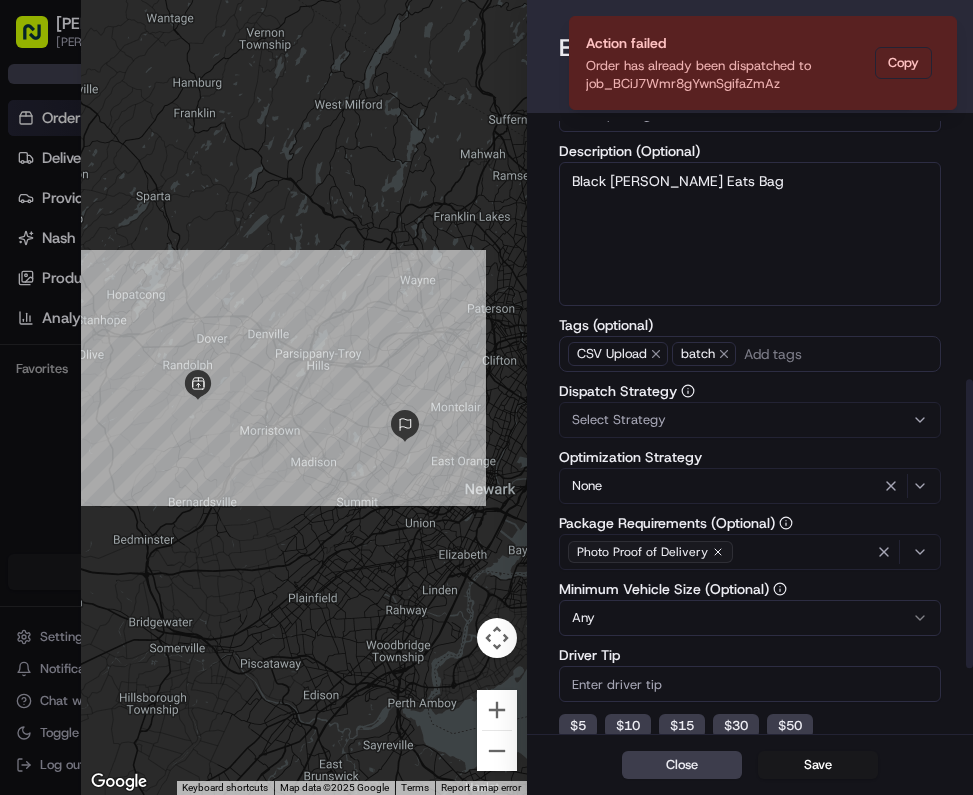 scroll, scrollTop: 548, scrollLeft: 0, axis: vertical 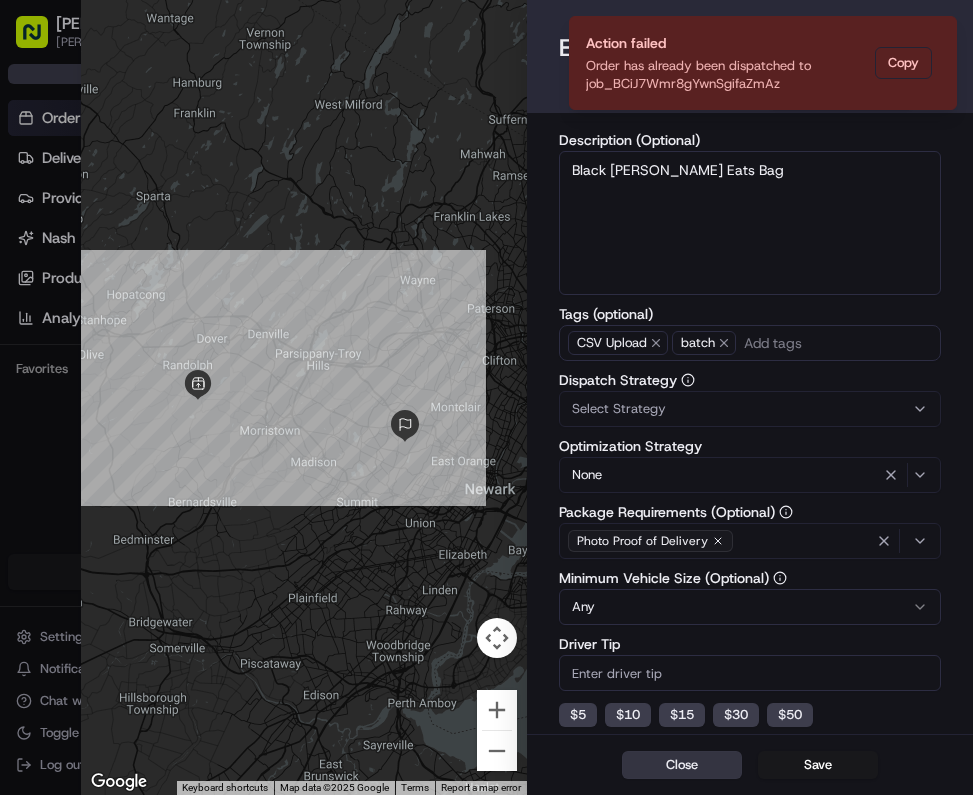 click on "Close" at bounding box center (682, 765) 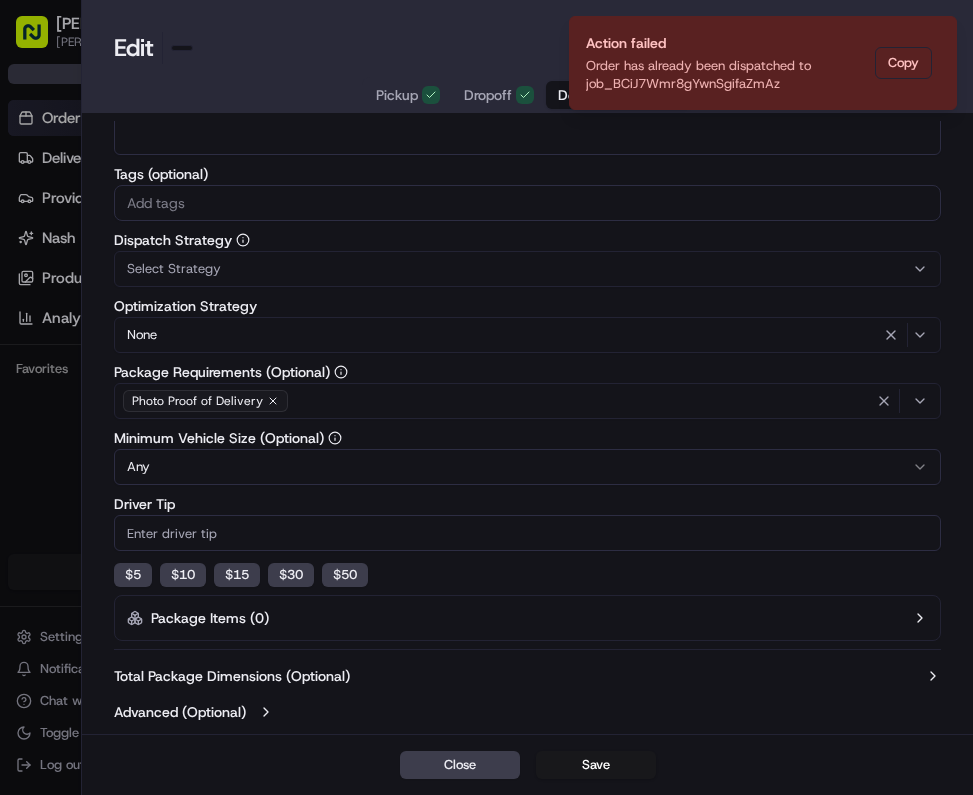 scroll, scrollTop: 480, scrollLeft: 0, axis: vertical 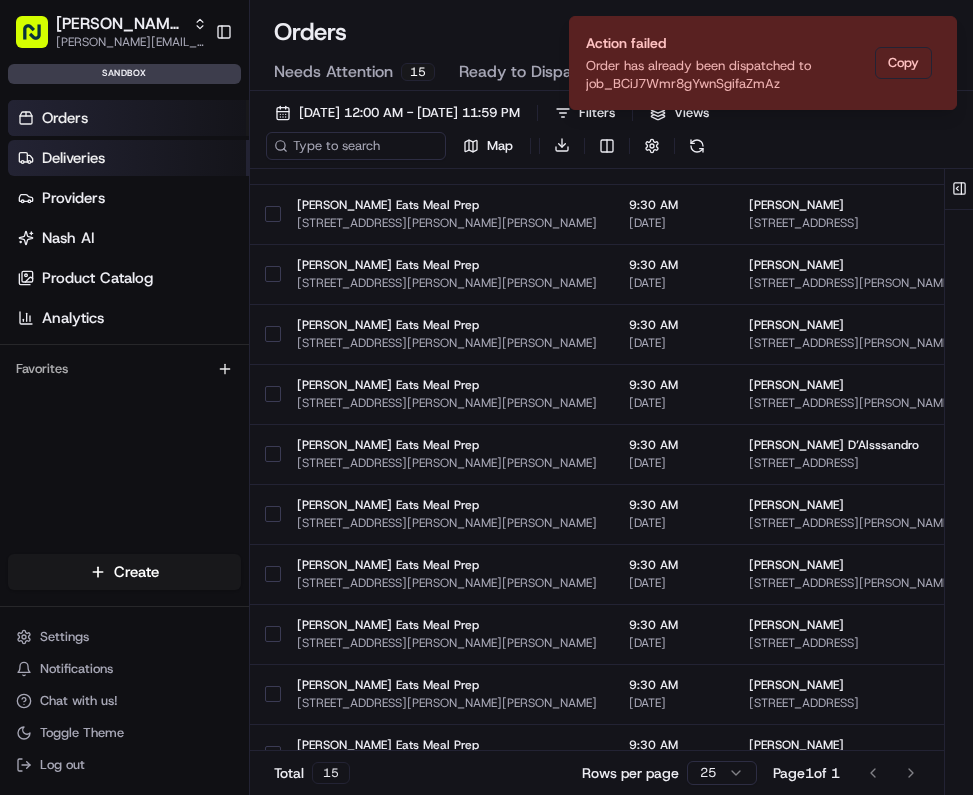 click on "Deliveries" at bounding box center [73, 158] 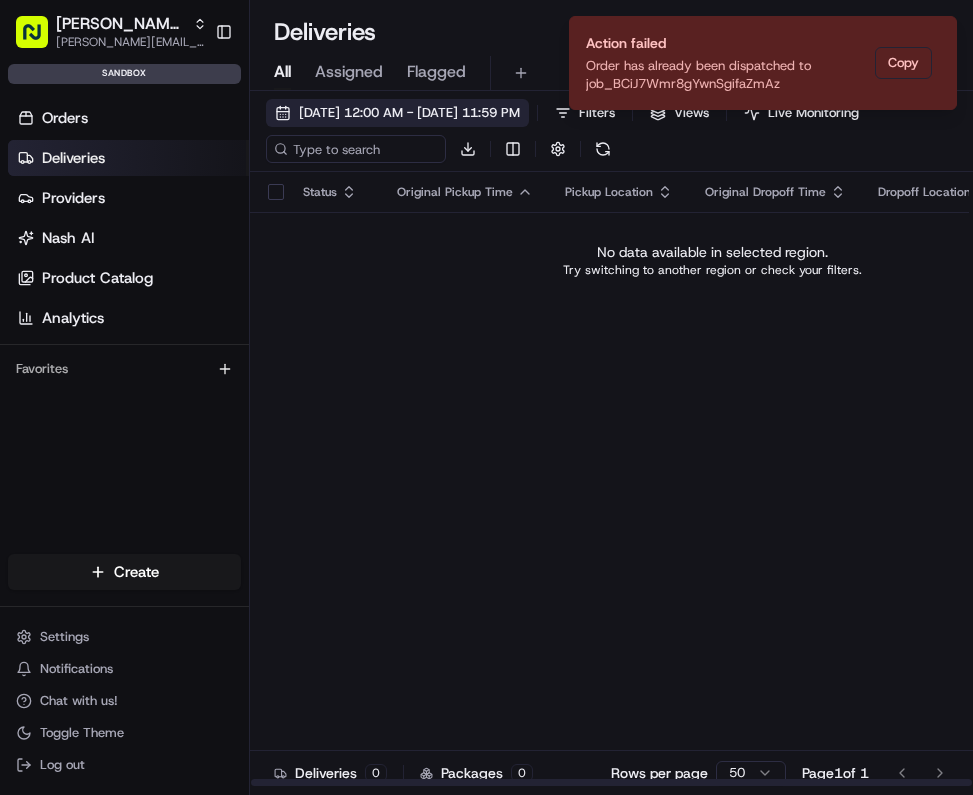 click on "[DATE] 12:00 AM - [DATE] 11:59 PM" at bounding box center (409, 113) 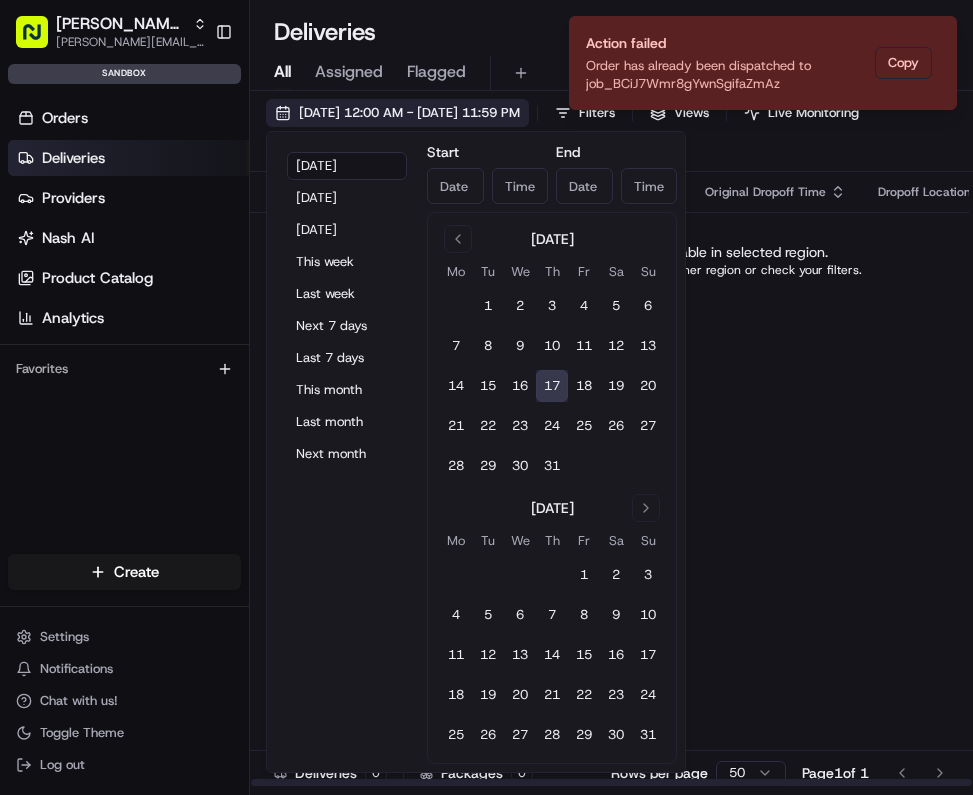 type on "Jul 17, 2025" 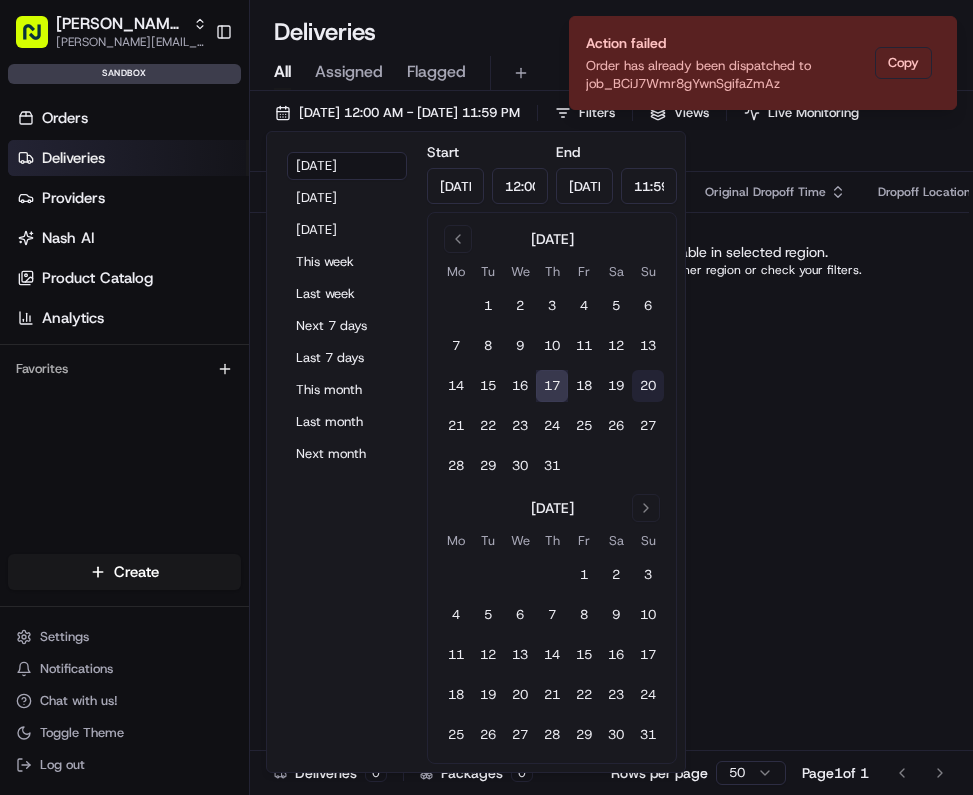 click on "20" at bounding box center (648, 386) 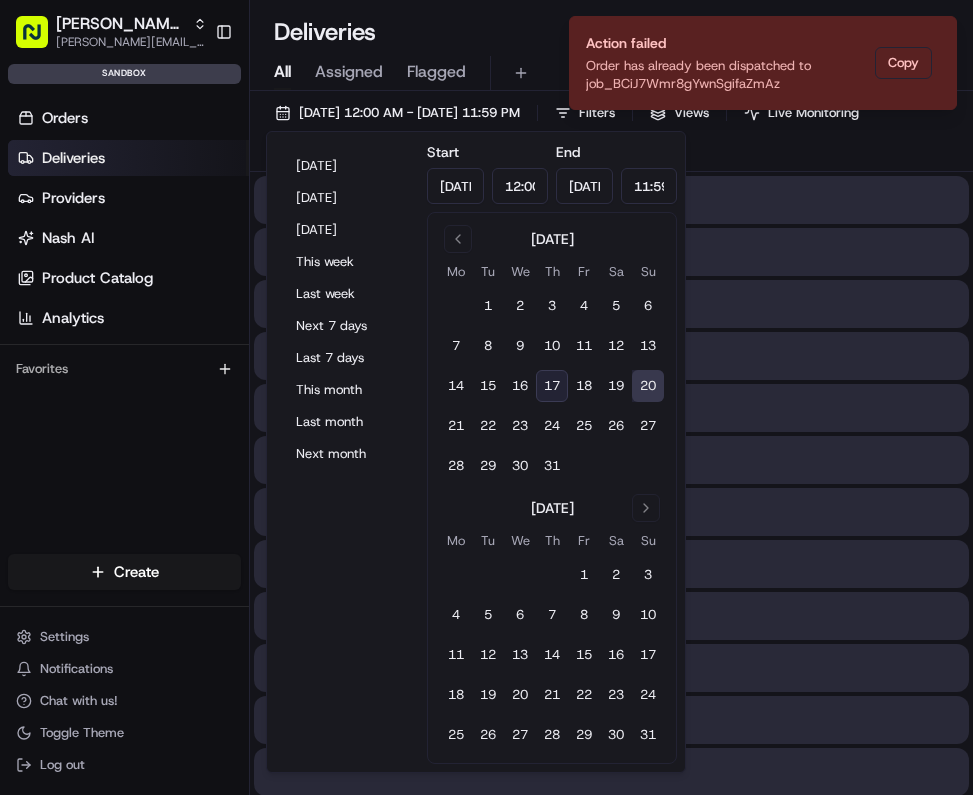 type on "Jul 20, 2025" 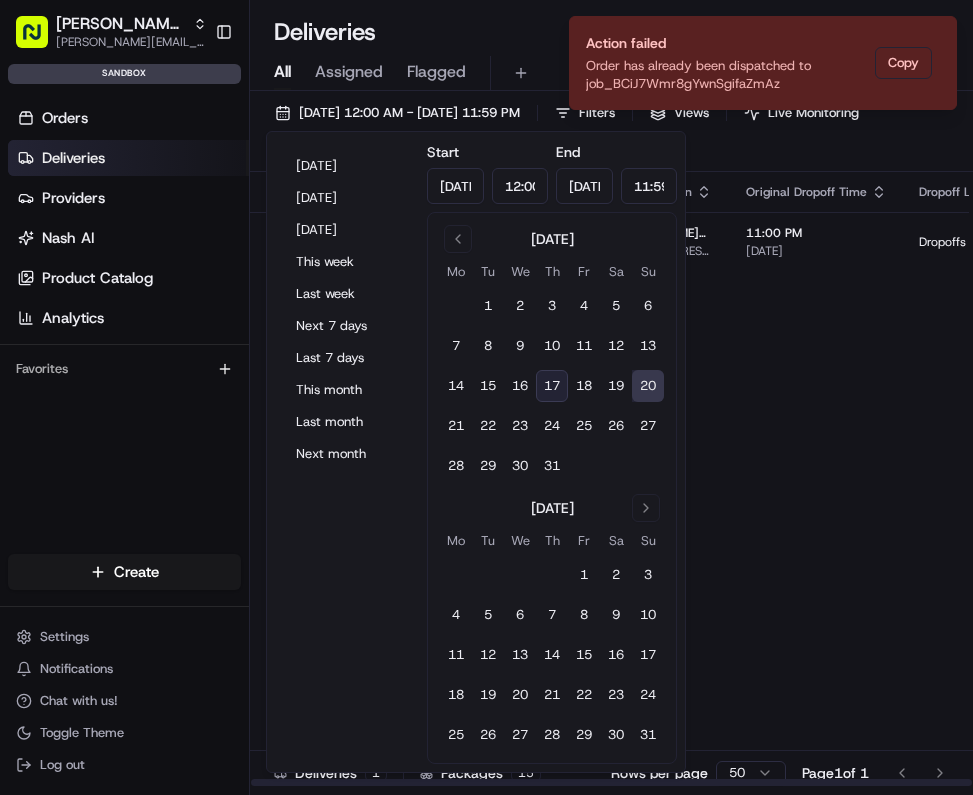 click on "07/20/2025 12:00 AM - 07/20/2025 11:59 PM Filters Views Live Monitoring Download" at bounding box center [611, 135] 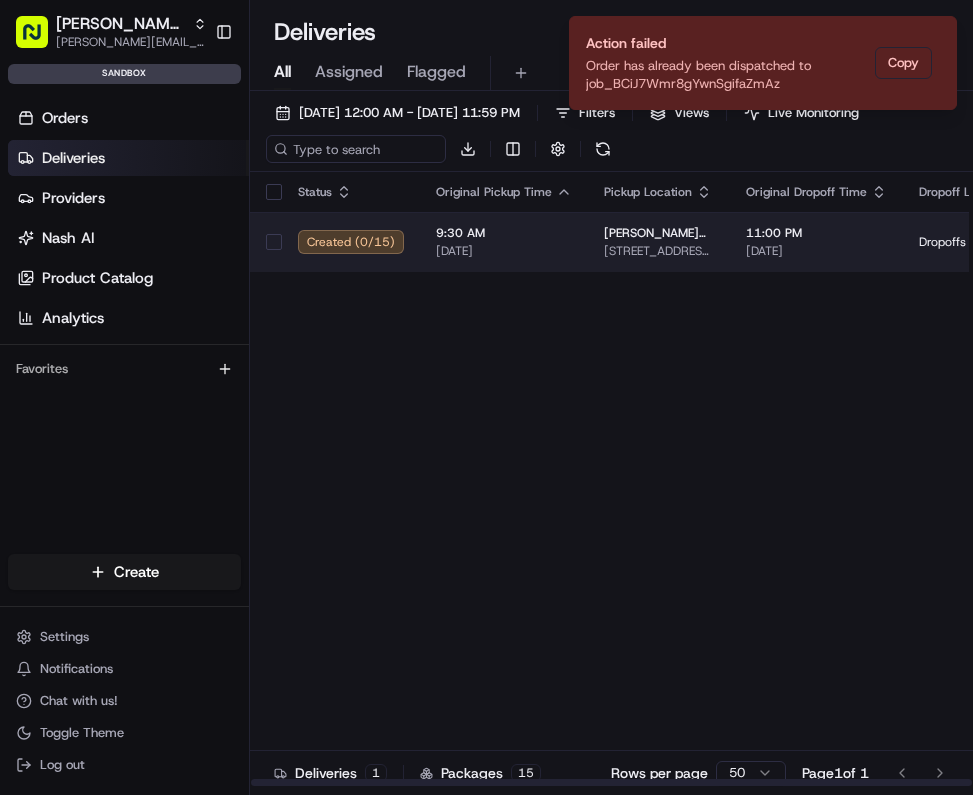 click on "Ruff Eats Meal Prep 1 A Jason Ln, Randolph, NJ 07869, USA" at bounding box center (659, 242) 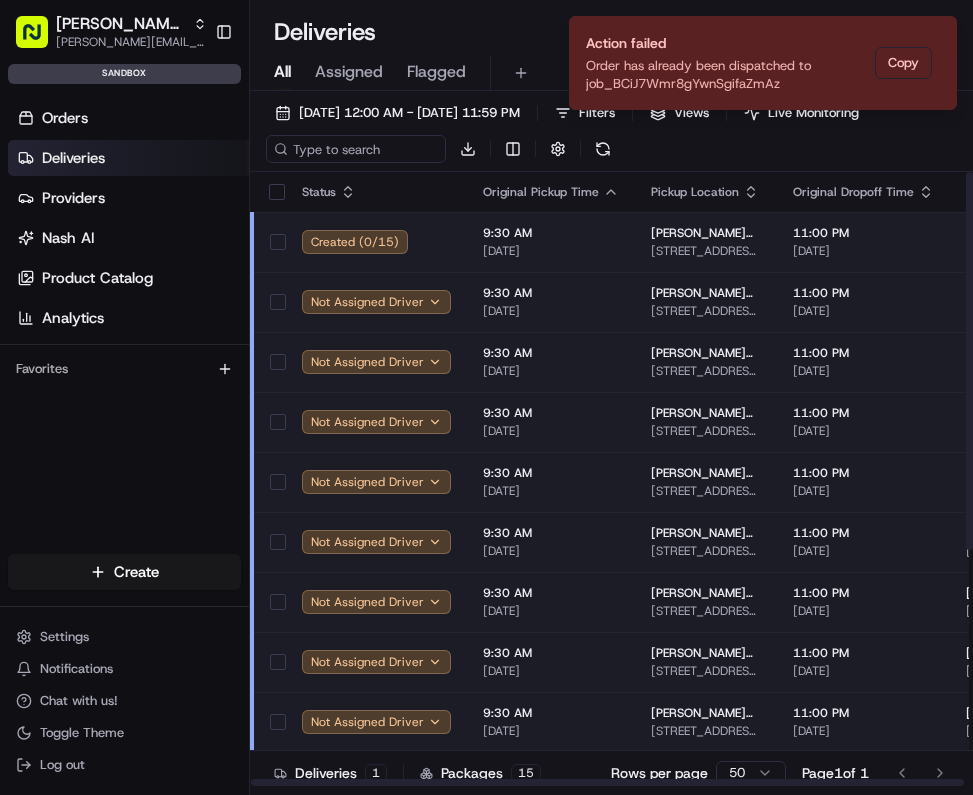scroll, scrollTop: 0, scrollLeft: 0, axis: both 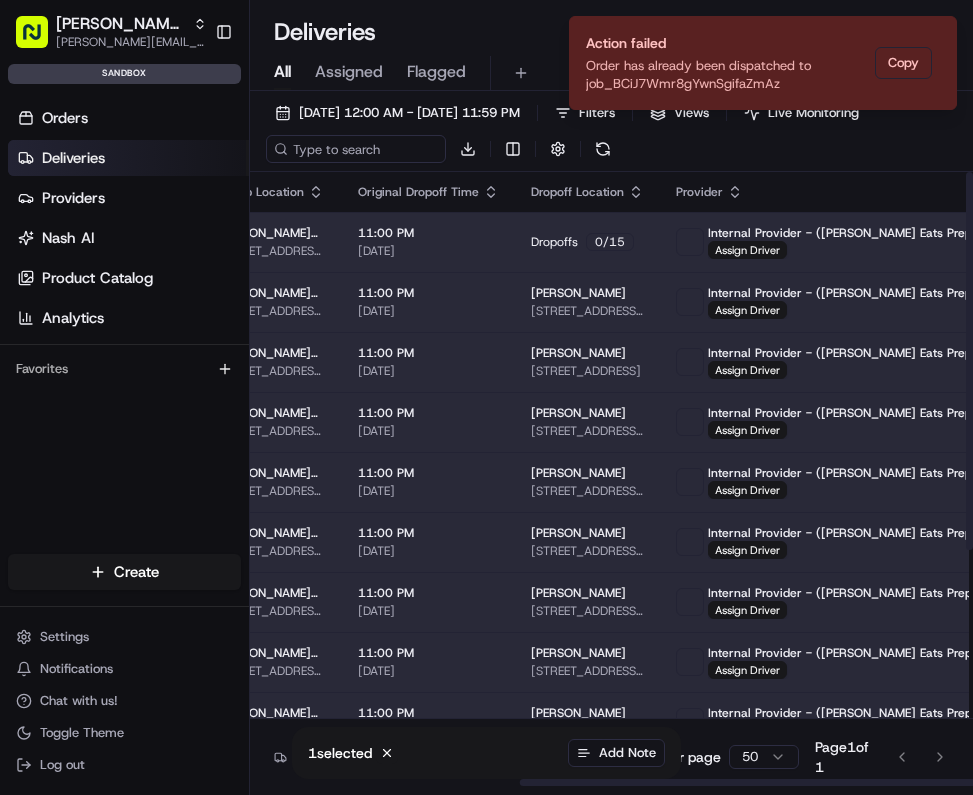 click on "Ruff Eats Prep mariam@usenash.com Toggle Sidebar sandbox Orders Deliveries Providers Nash AI Product Catalog Analytics Favorites Main Menu Members & Organization Organization Users Roles Preferences Customization Portal Tracking Orchestration Automations Dispatch Strategy Optimization Strategy Shipping Labels Manifest Locations Pickup Locations Dropoff Locations Billing Billing Refund Requests Integrations Notification Triggers Webhooks API Keys Request Logs Other Feature Flags Create Settings Notifications Chat with us! Toggle Theme Log out Deliveries All times are displayed using  EDT  timezone All Assigned Flagged 07/20/2025 12:00 AM - 07/20/2025 11:59 PM Filters Views Live Monitoring 1  selected Cancel Add Note Download Status Original Pickup Time Pickup Location Original Dropoff Time Dropoff Location Provider Action Created ( 0 / 15 ) 9:30 AM 07/20/2025 Ruff Eats Meal Prep 1 A Jason Ln, Randolph, NJ 07869, USA 11:00 PM 07/20/2025 Dropoffs 0  /  15 Internal Provider - (Ruff Eats Prep) 1 15" at bounding box center [486, 397] 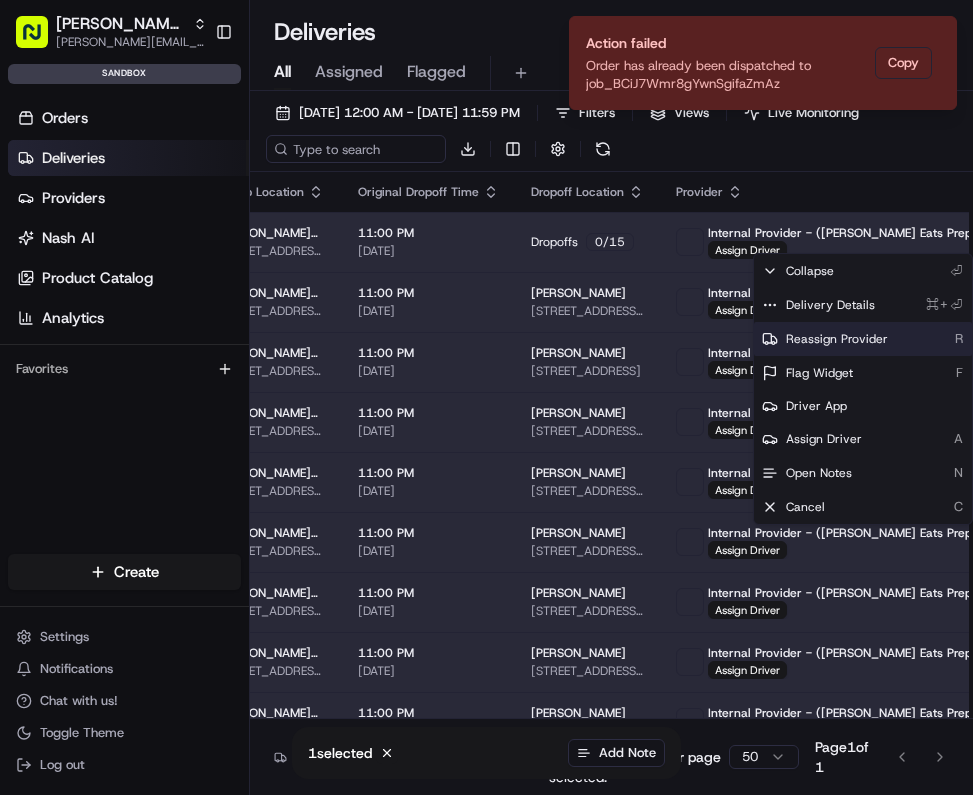 click on "Reassign Provider R" at bounding box center [863, 339] 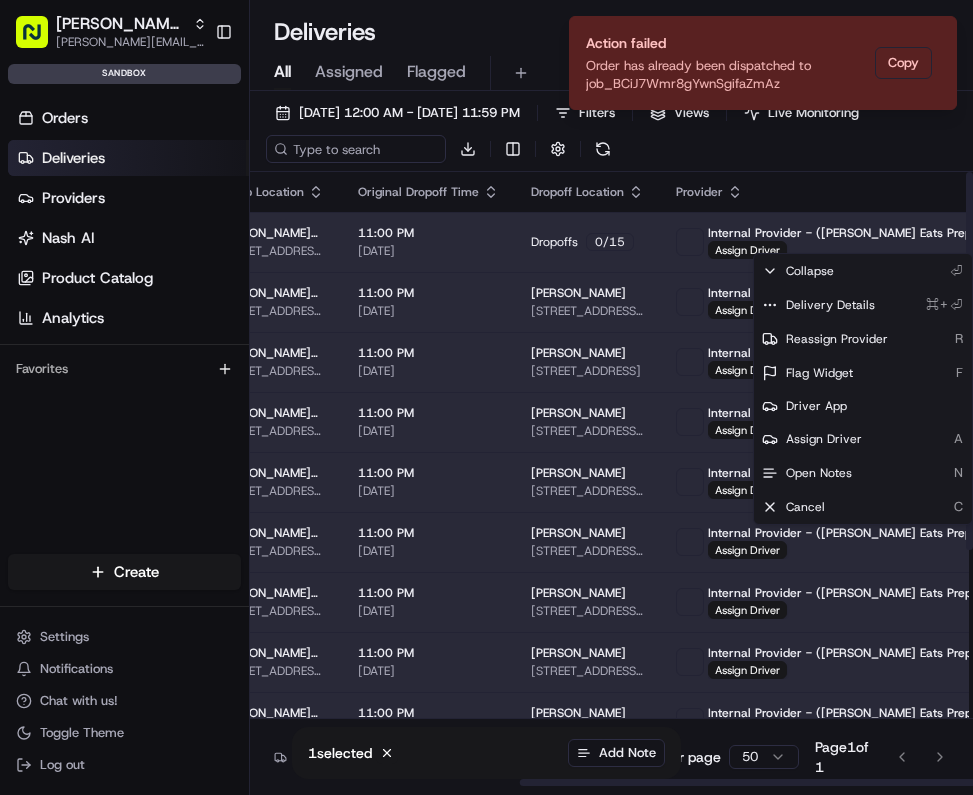 click on "07/20/2025 12:00 AM - 07/20/2025 11:59 PM Filters Views Live Monitoring 1  selected Cancel Add Note Download" at bounding box center [611, 135] 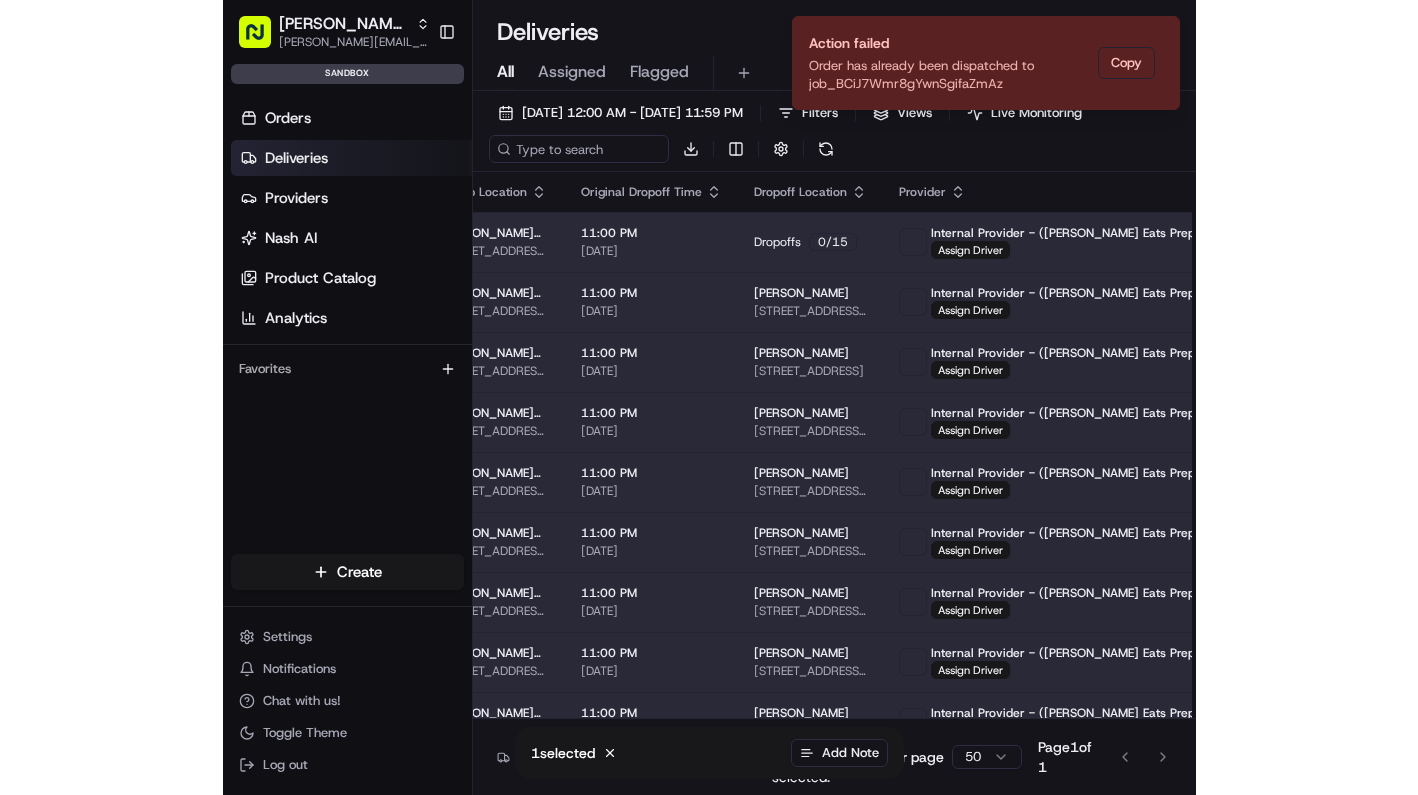 scroll, scrollTop: 0, scrollLeft: 0, axis: both 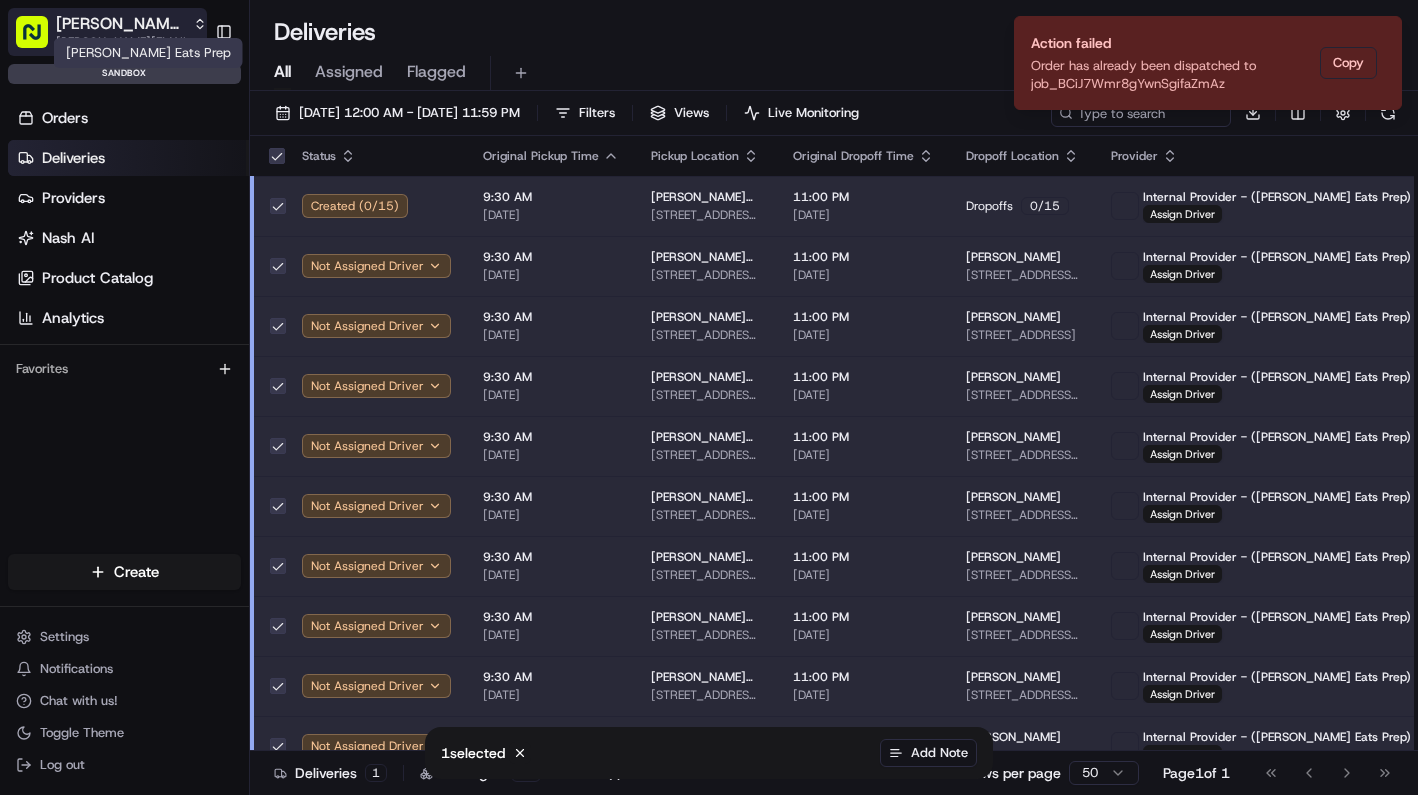 click on "Ruff Eats Prep" at bounding box center [120, 24] 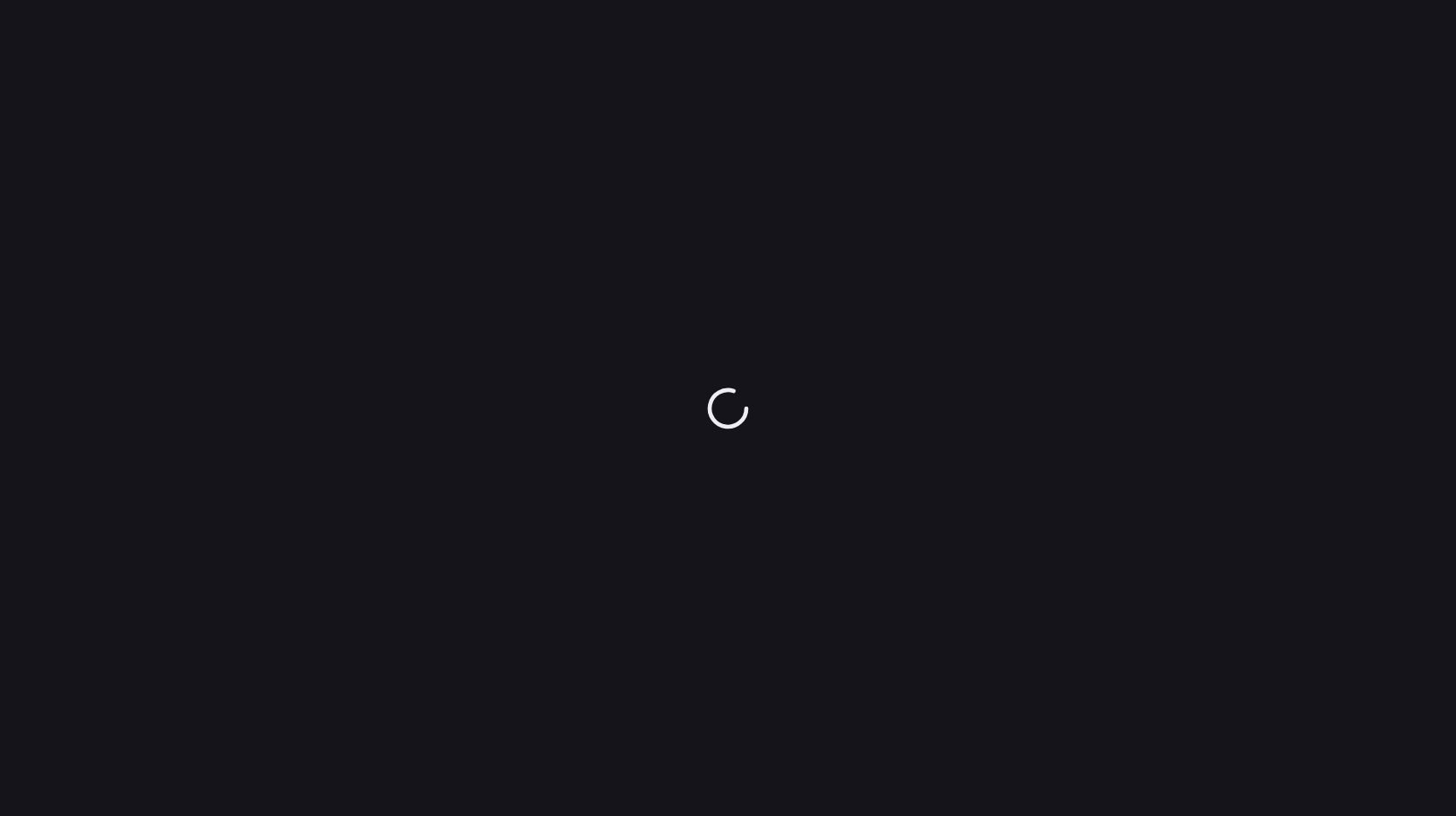 scroll, scrollTop: 0, scrollLeft: 0, axis: both 